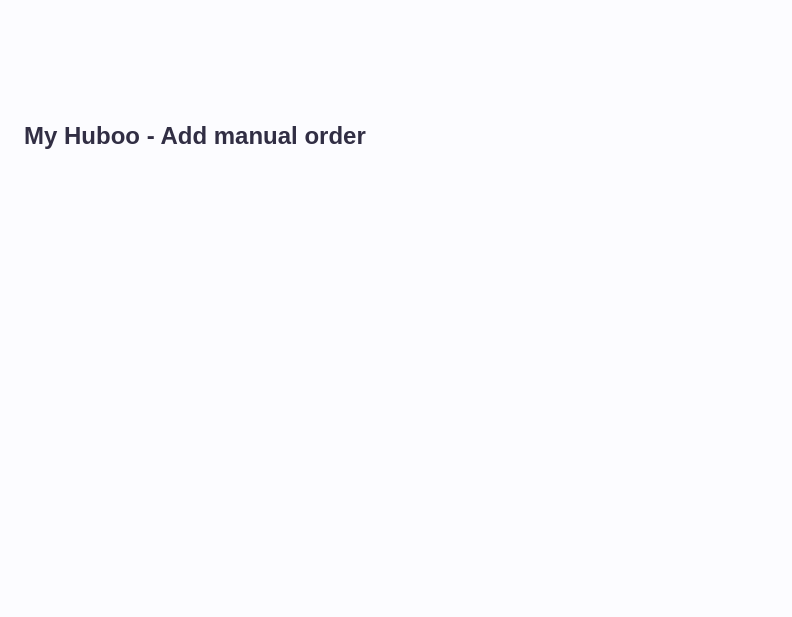 scroll, scrollTop: 0, scrollLeft: 0, axis: both 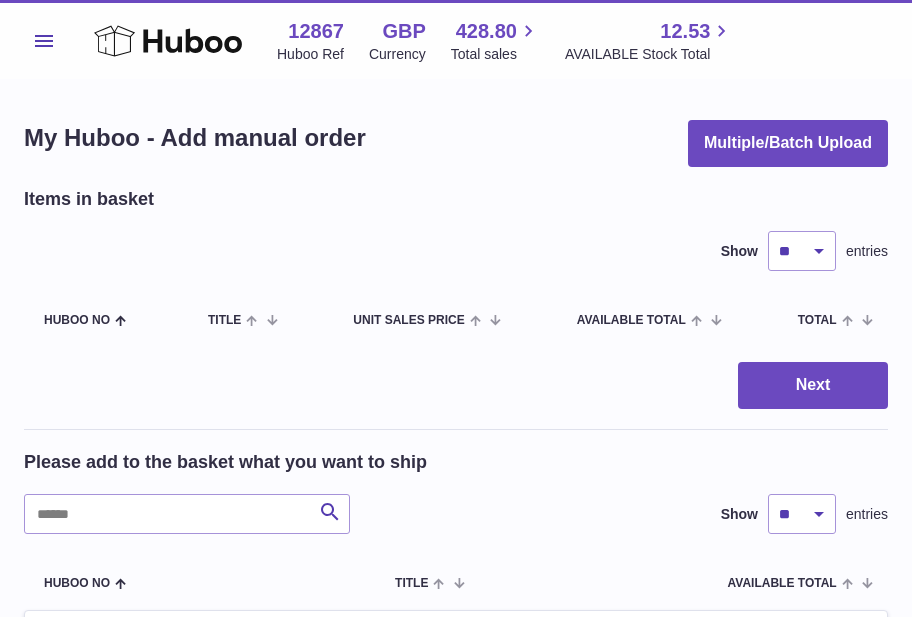 click on "Menu" at bounding box center (44, 41) 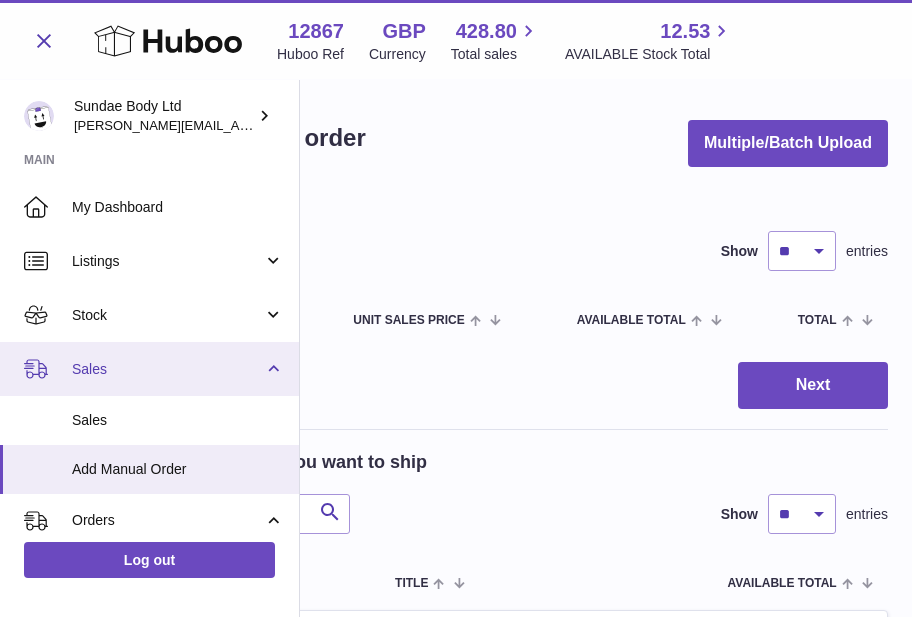 click on "Sales" at bounding box center (167, 369) 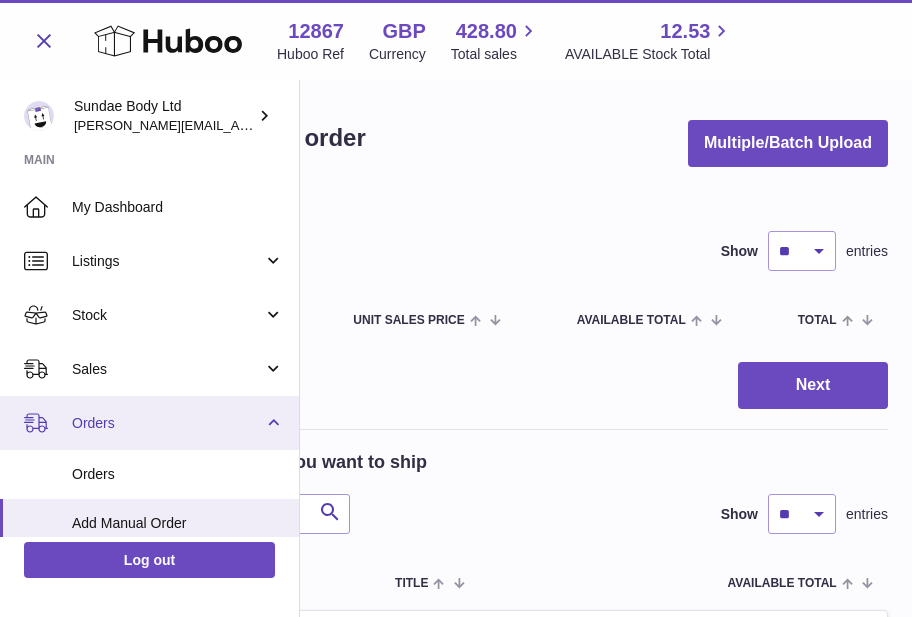 click on "Orders" at bounding box center (167, 423) 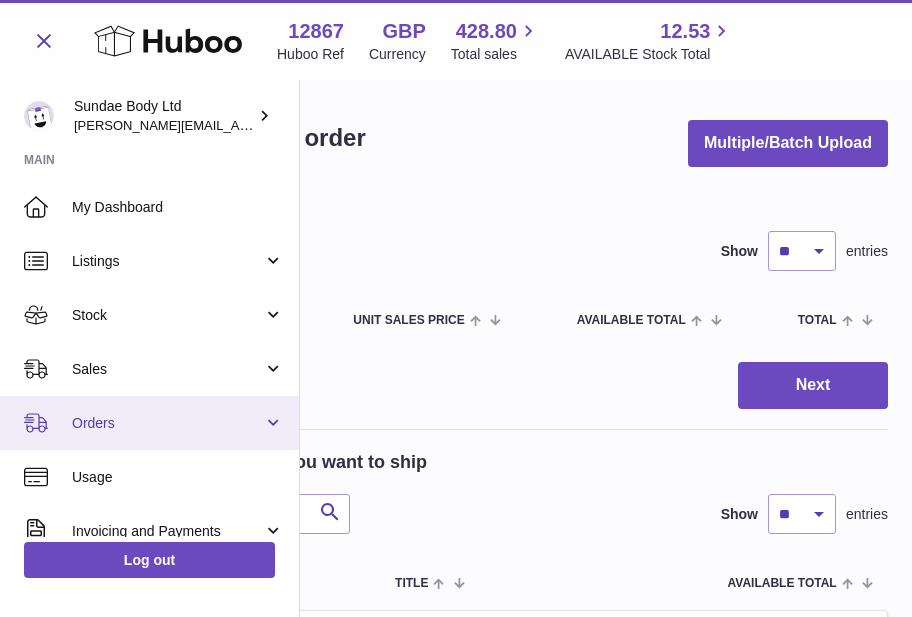click on "Orders" at bounding box center (149, 423) 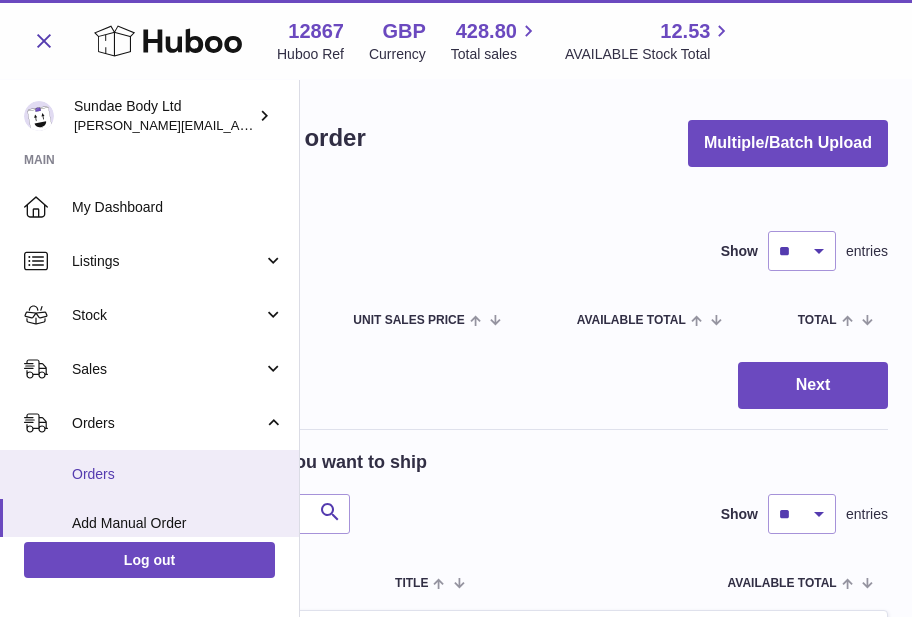 click on "Orders" at bounding box center [178, 474] 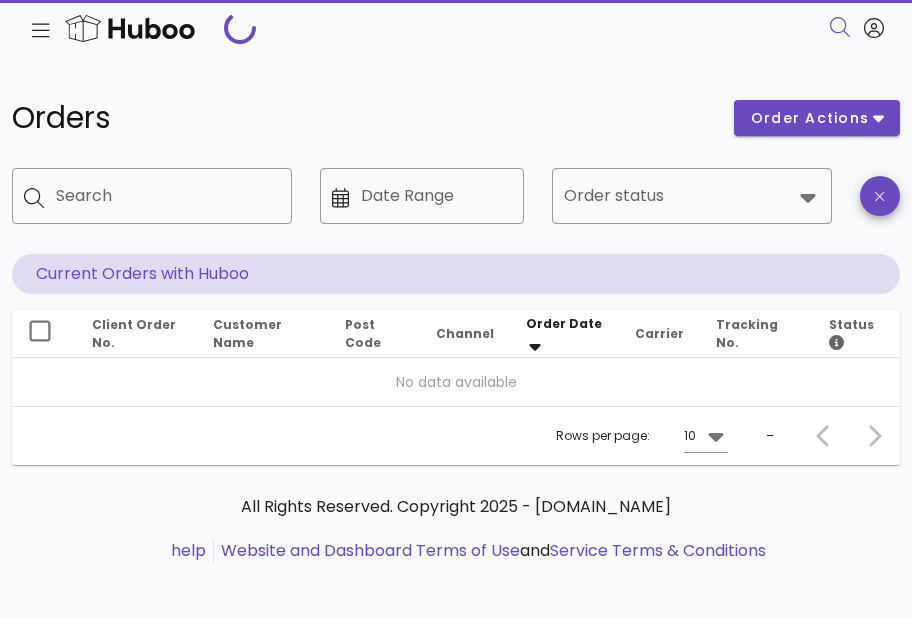 scroll, scrollTop: 0, scrollLeft: 0, axis: both 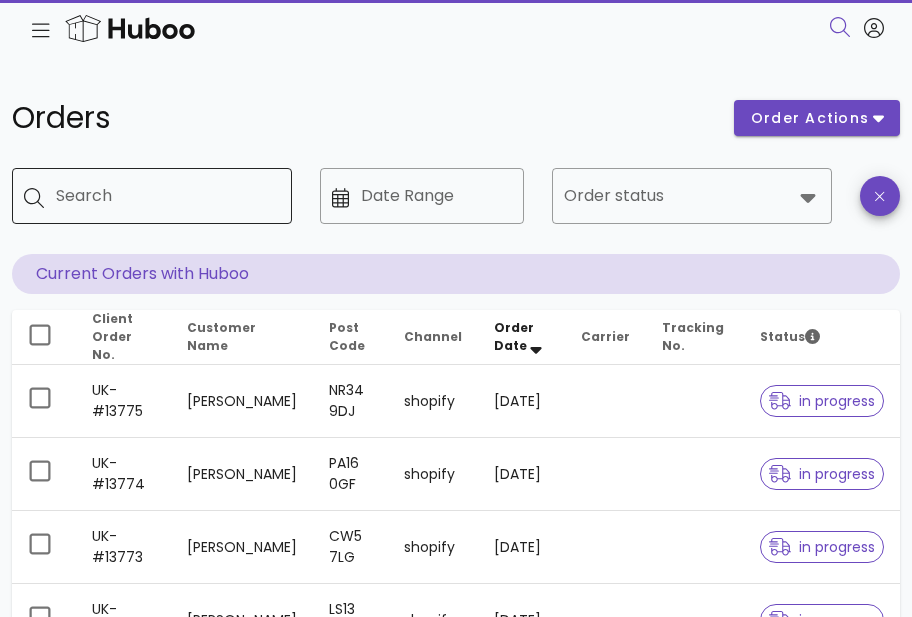 click on "Search" at bounding box center (166, 196) 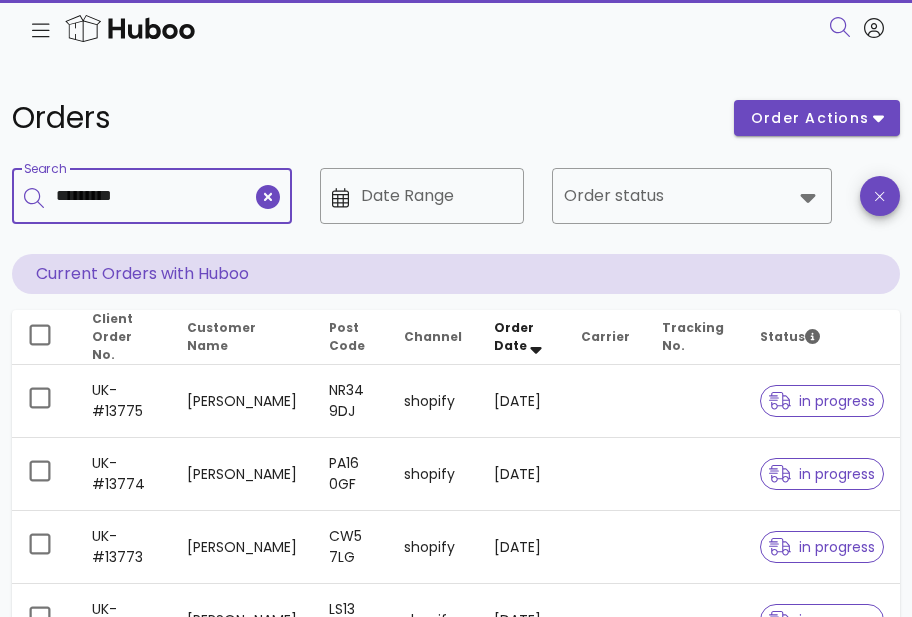 type on "*********" 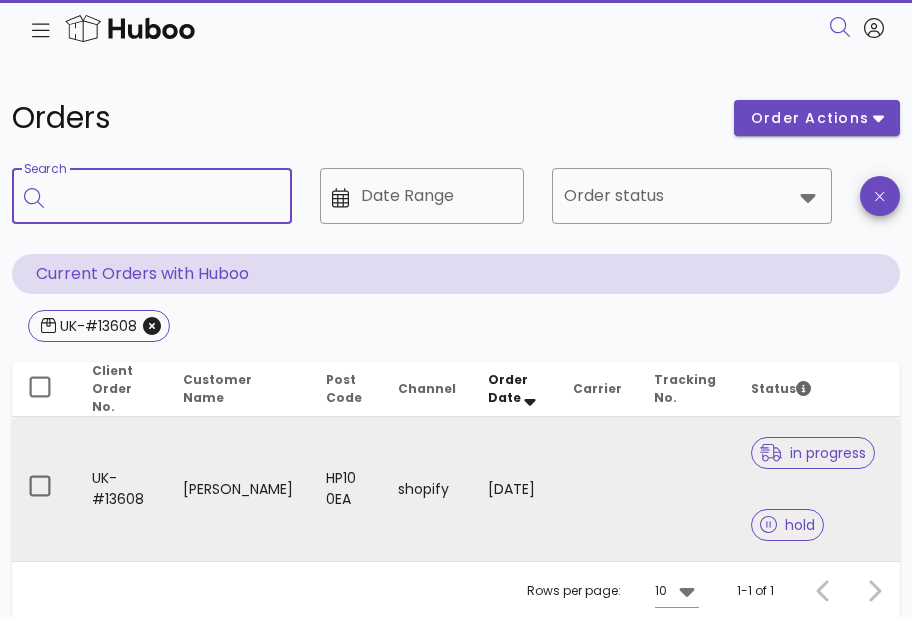 click at bounding box center (597, 489) 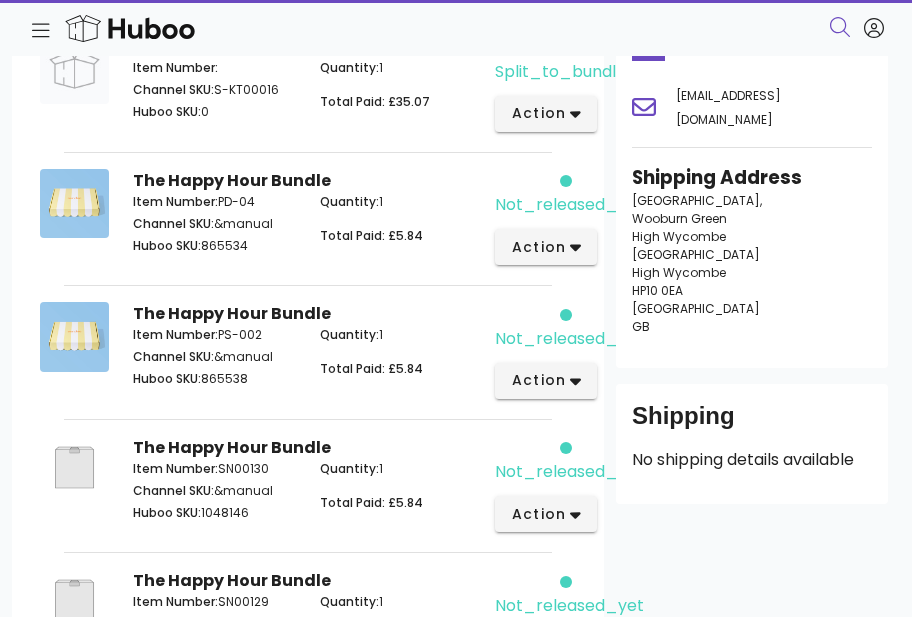 scroll, scrollTop: 0, scrollLeft: 0, axis: both 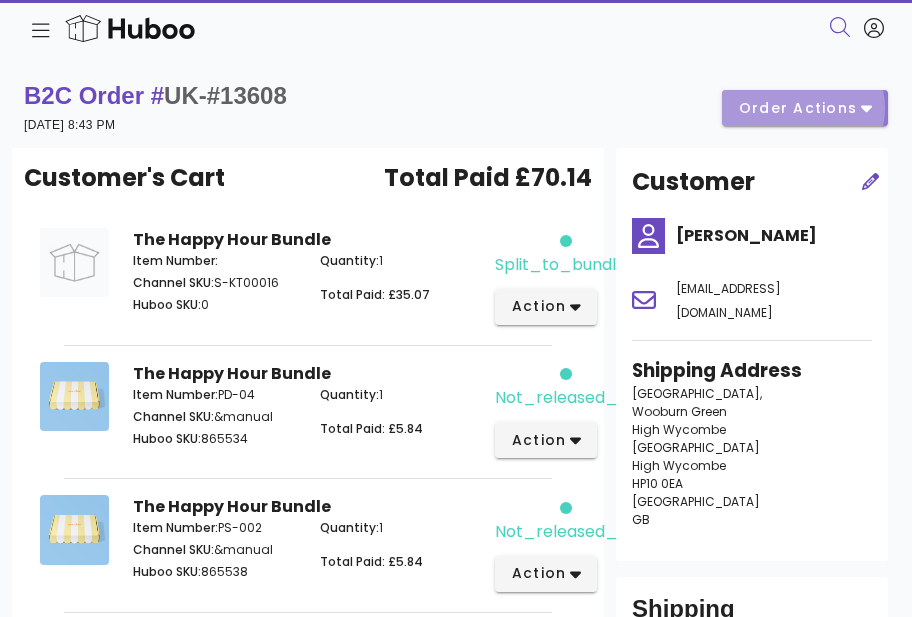 click on "order actions" at bounding box center [798, 108] 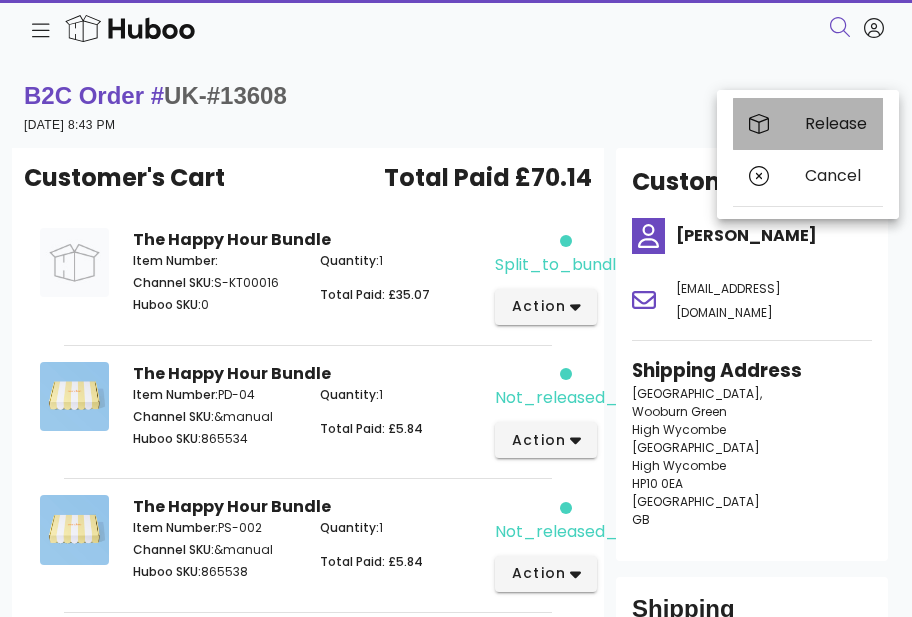 click on "Release" at bounding box center [808, 124] 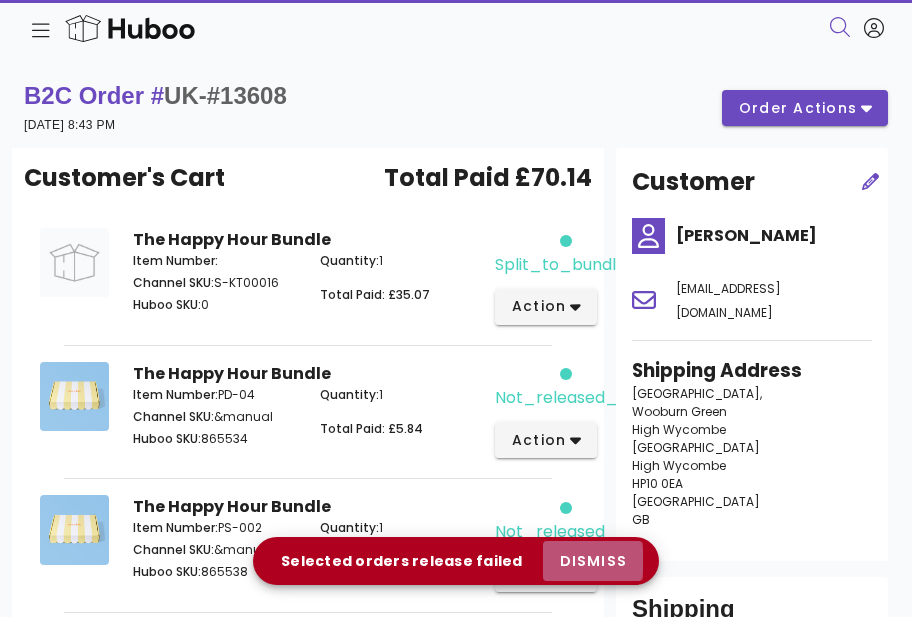 click on "dismiss" at bounding box center (593, 561) 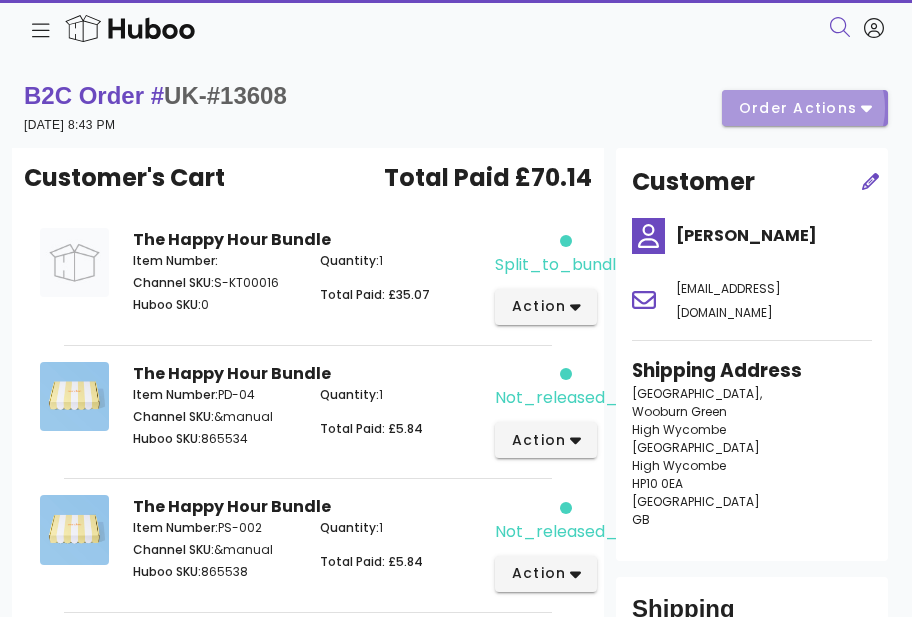 click on "order actions" at bounding box center [798, 108] 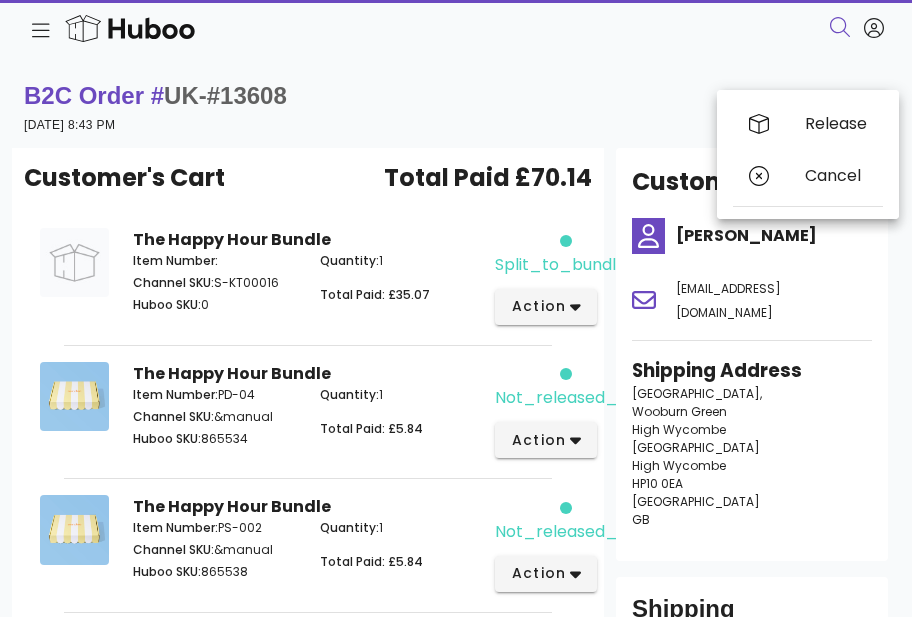 click on "B2C Order #  UK-#13608 03 July 2025 at 8:43 PM order actions" at bounding box center [456, 108] 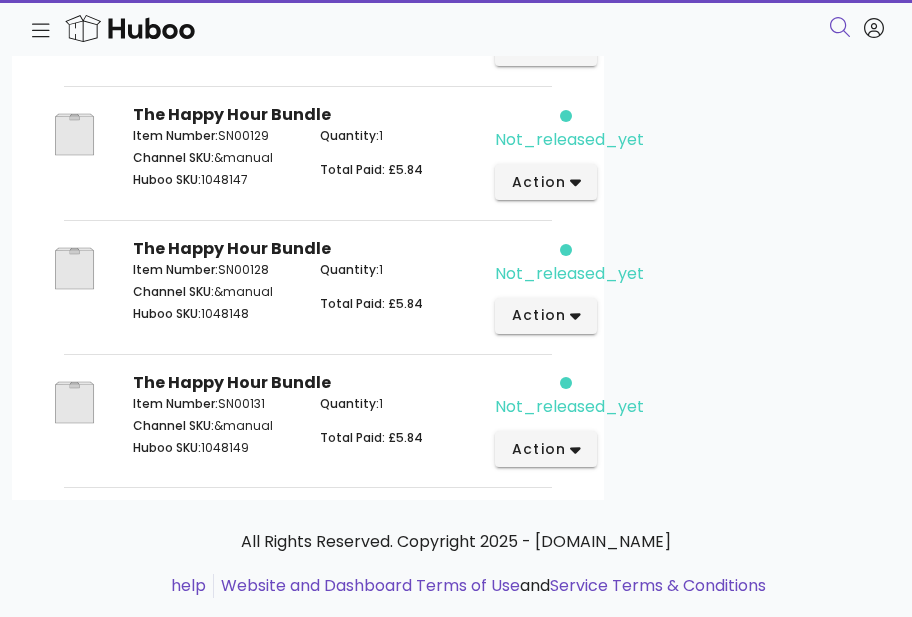 scroll, scrollTop: 700, scrollLeft: 0, axis: vertical 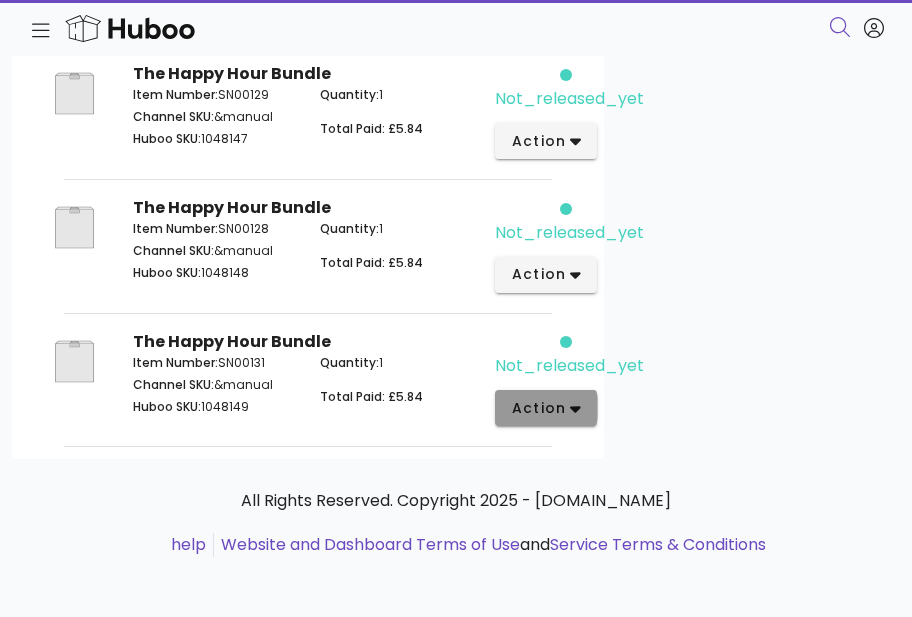 click 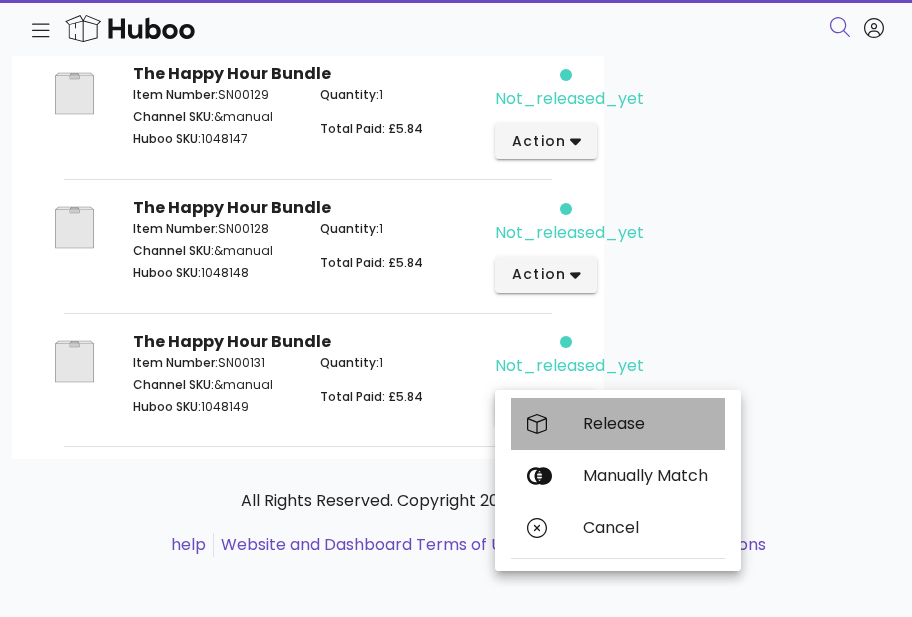 click on "Release" at bounding box center [646, 423] 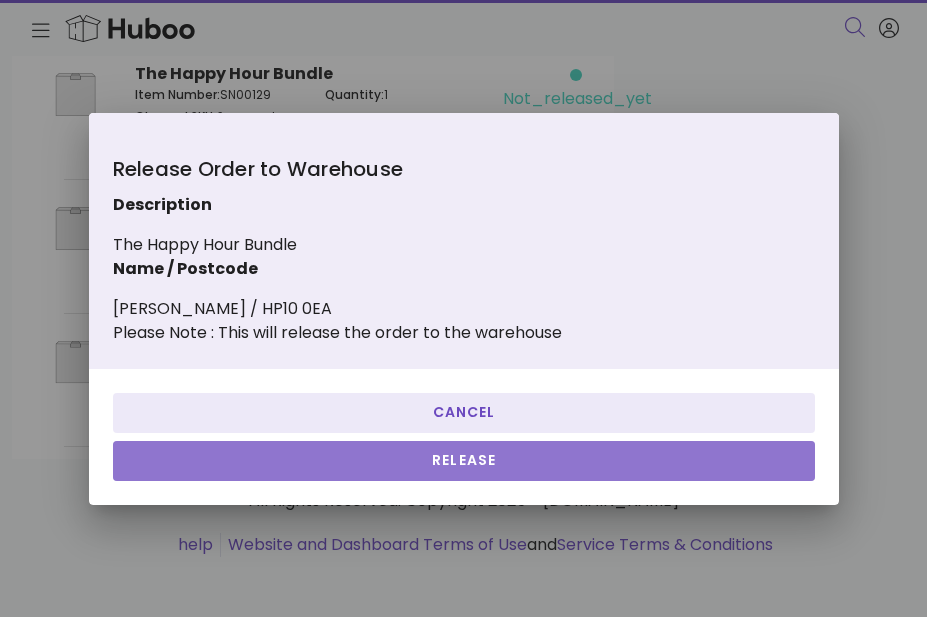 click on "Release" at bounding box center (464, 460) 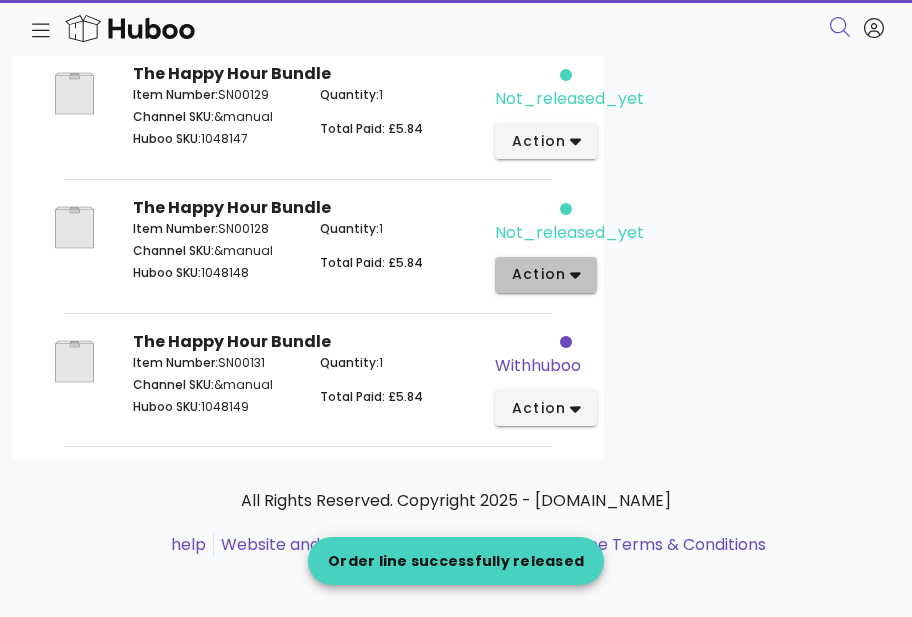 click on "action" at bounding box center (546, 275) 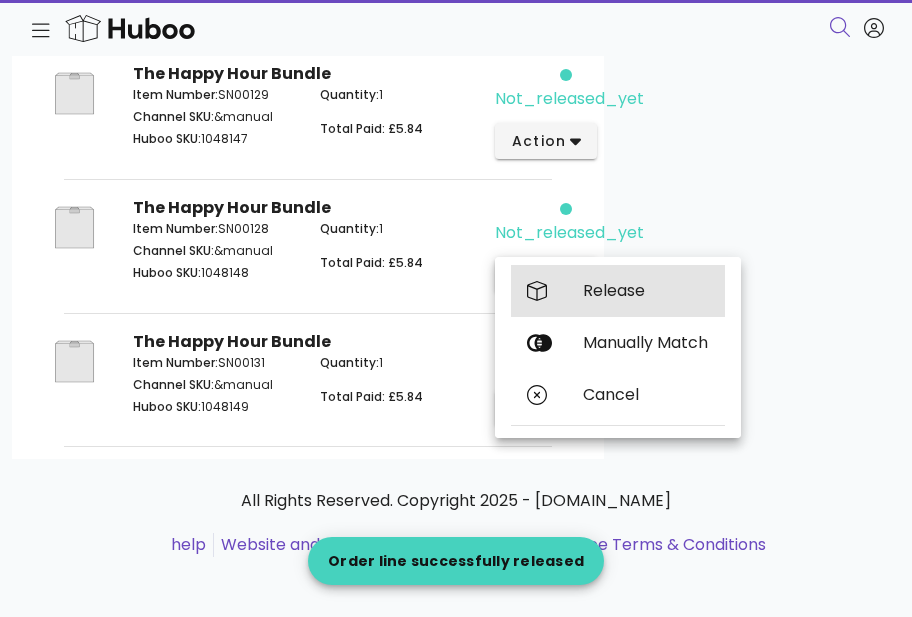 click on "Release" at bounding box center (646, 290) 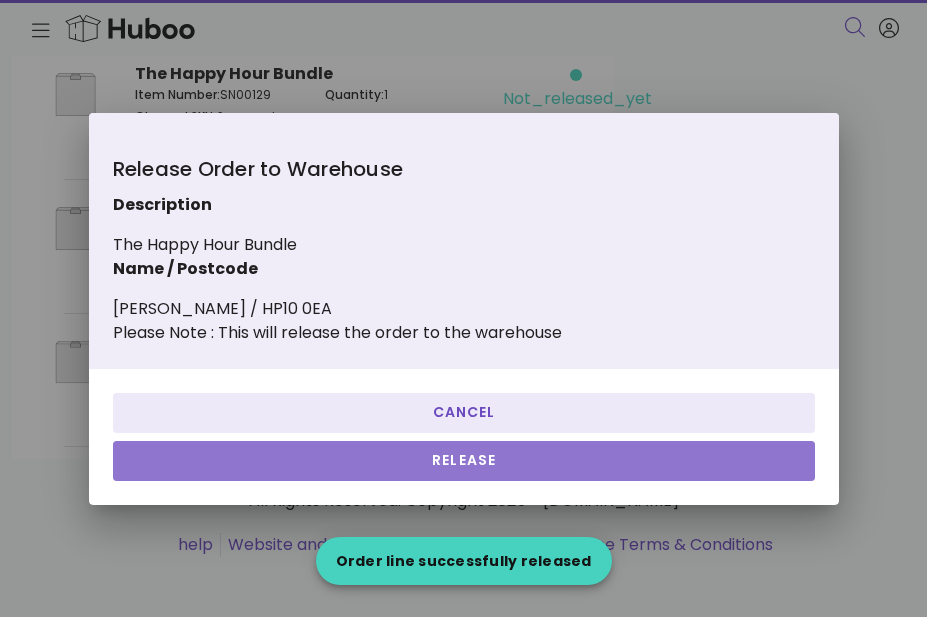 click on "Release" at bounding box center (464, 460) 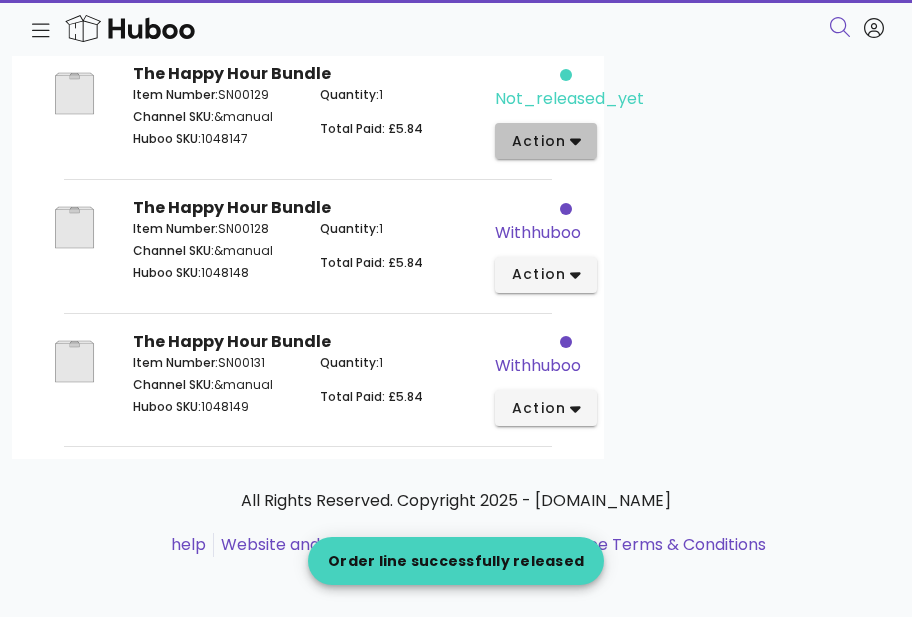 click 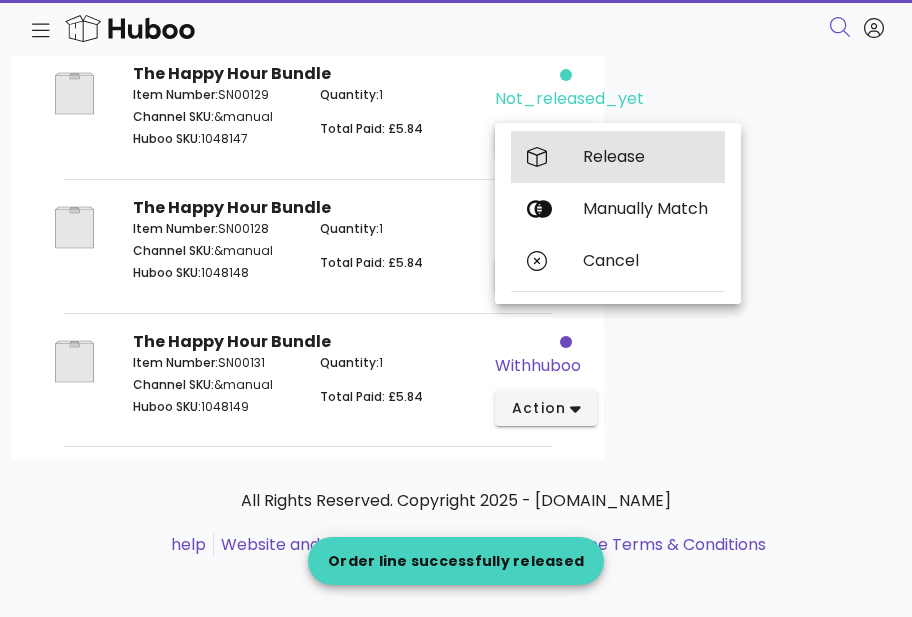 click on "Release" at bounding box center [646, 156] 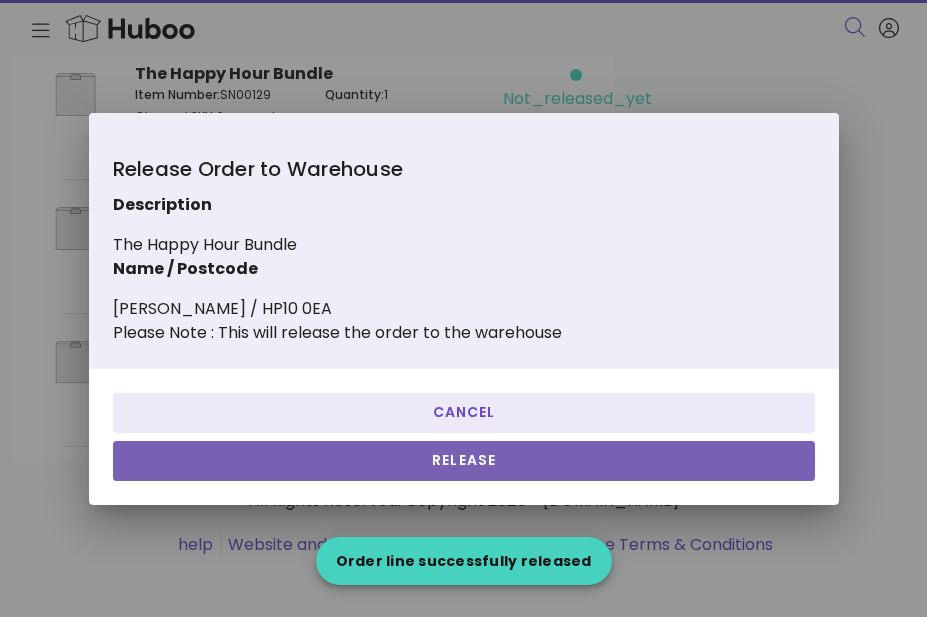 click on "Release" at bounding box center (464, 460) 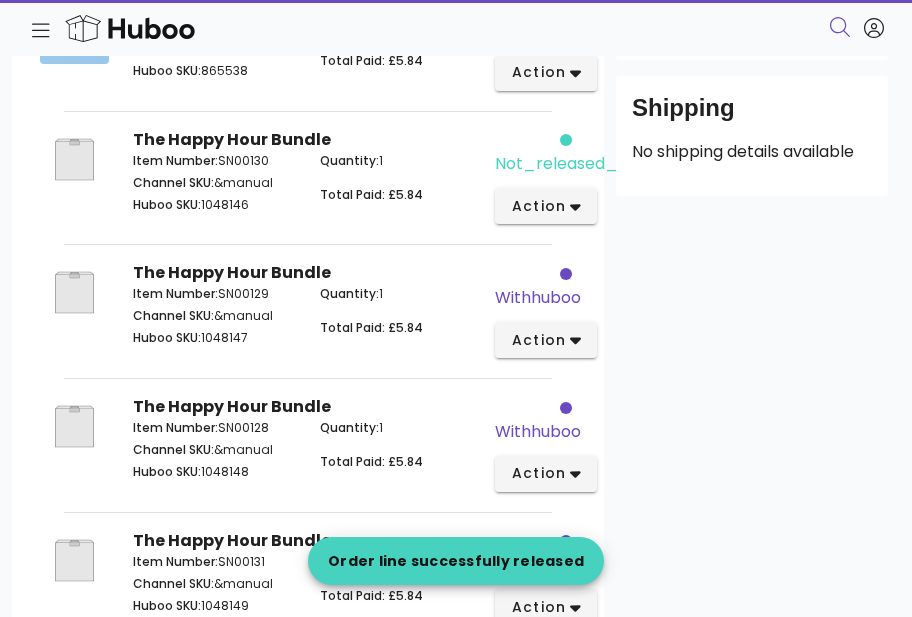 scroll, scrollTop: 500, scrollLeft: 0, axis: vertical 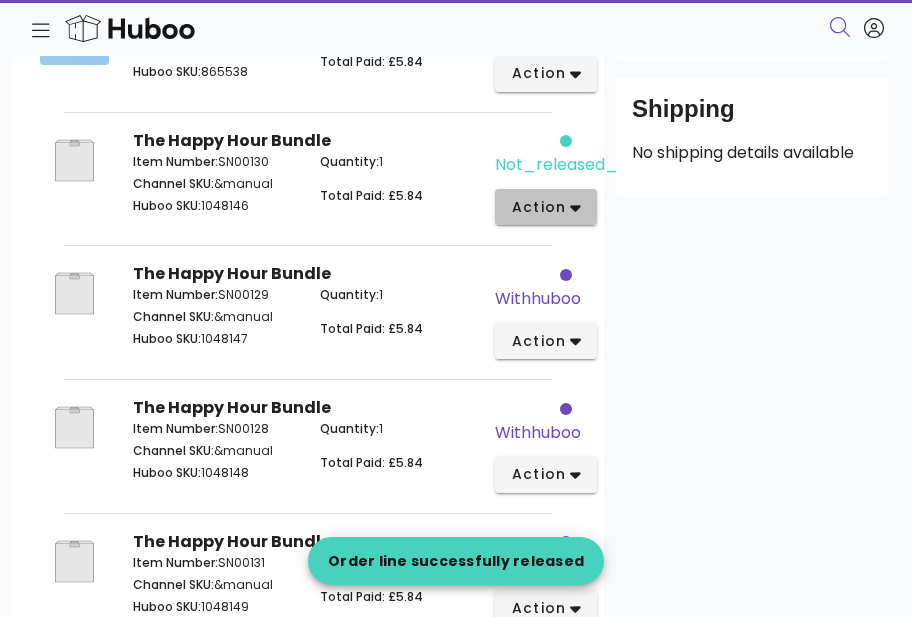 click 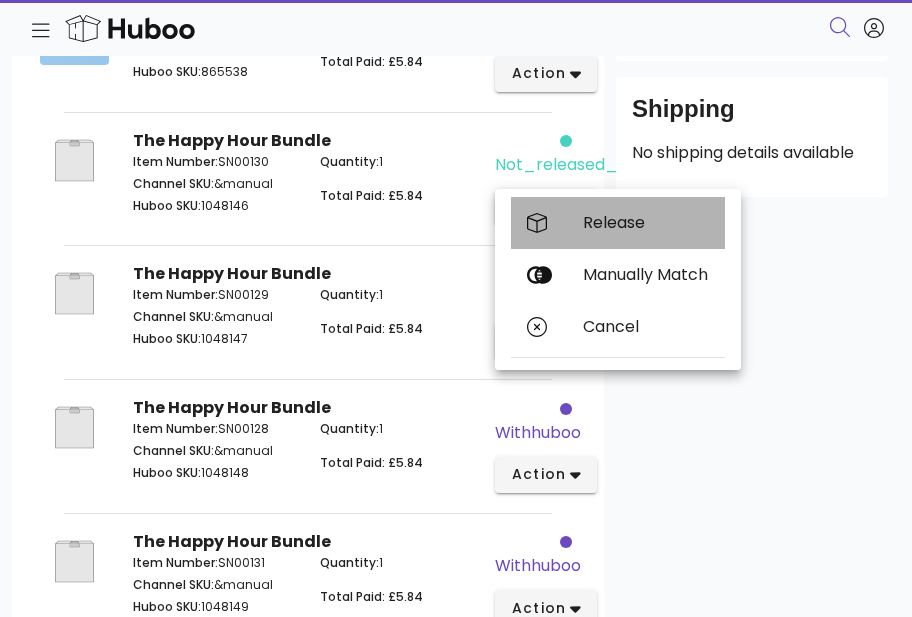 click on "Release" at bounding box center (618, 223) 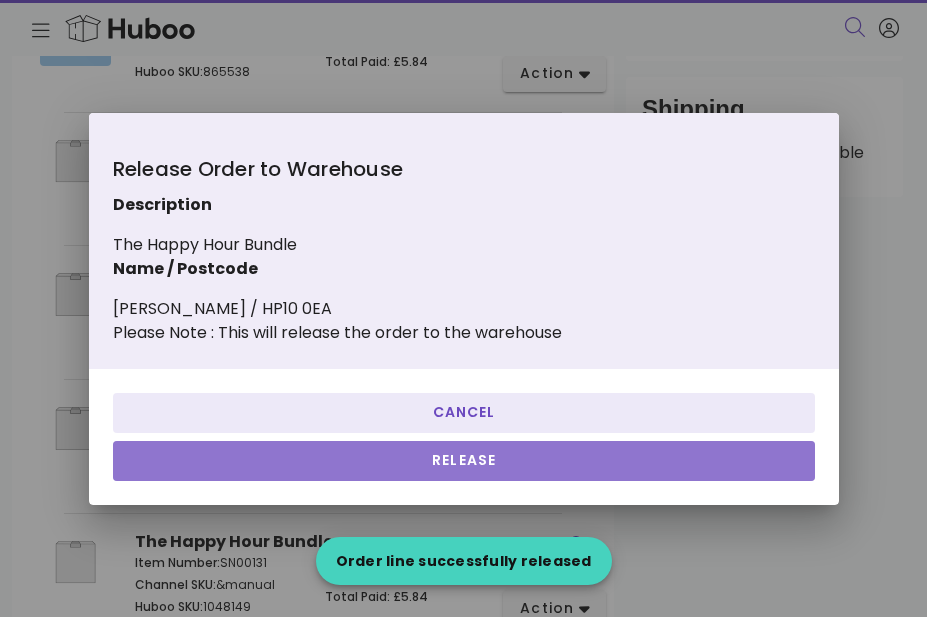 click on "Release" at bounding box center (464, 460) 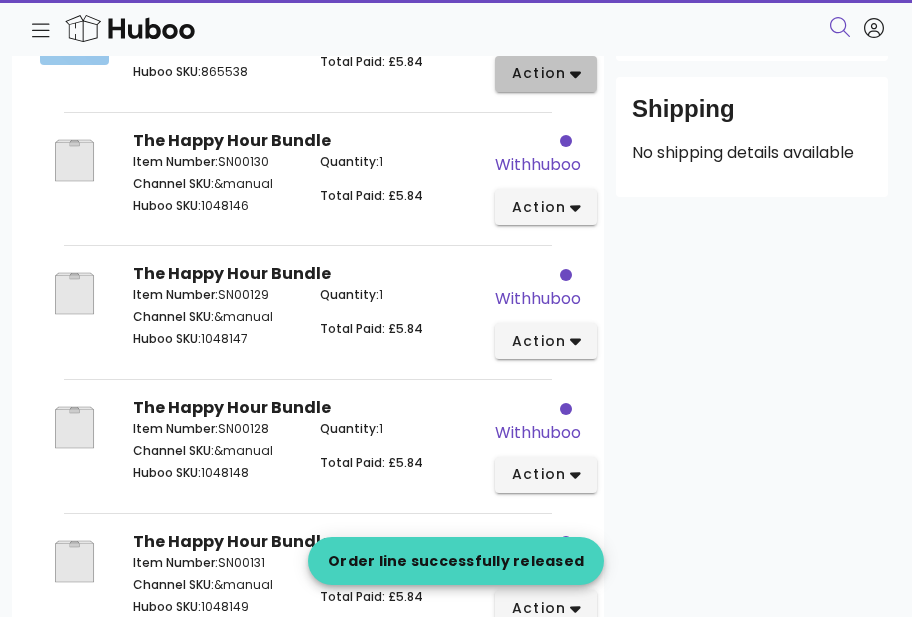 click on "action" at bounding box center [546, 74] 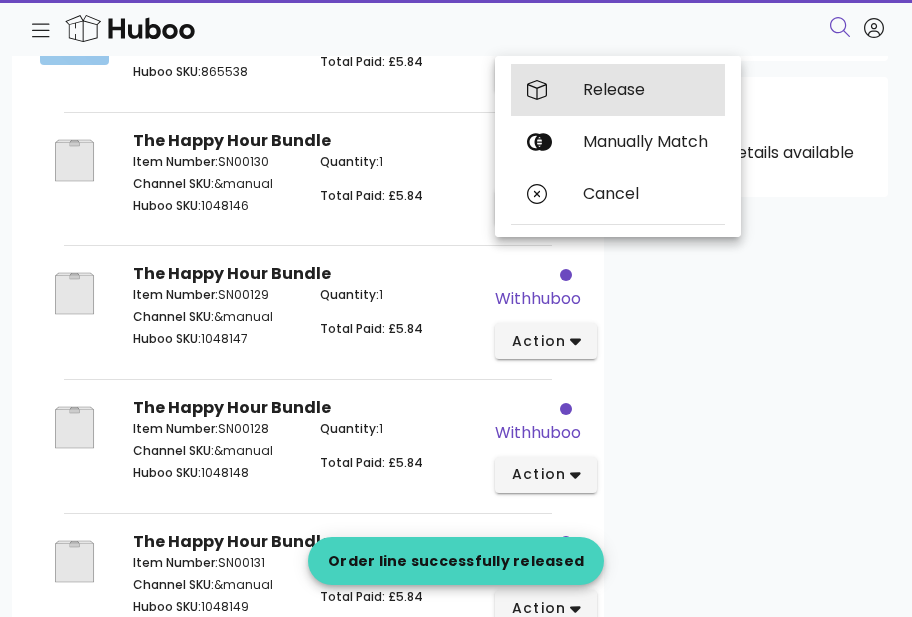 click on "Release" at bounding box center [618, 90] 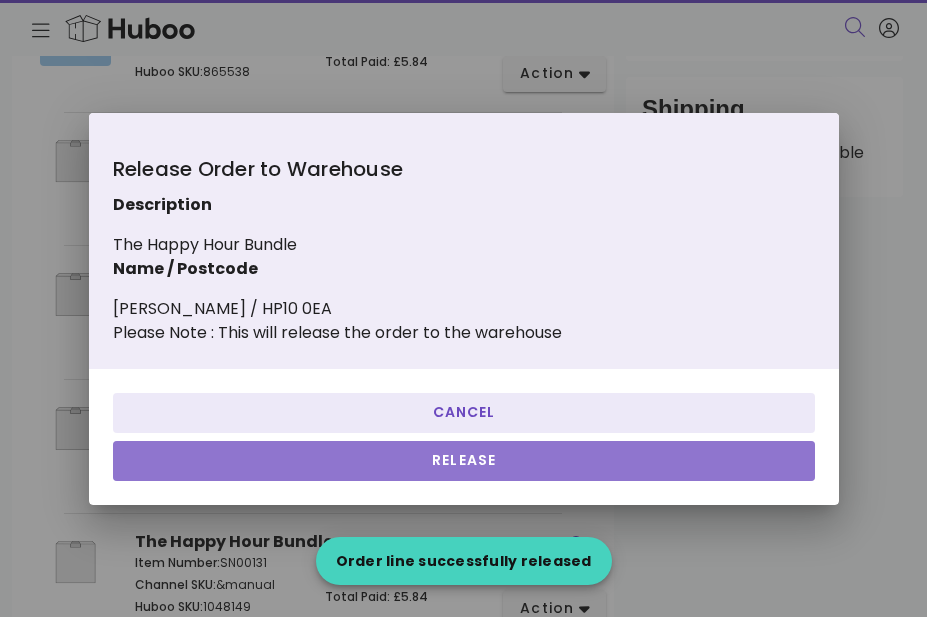 click on "Release" at bounding box center [464, 460] 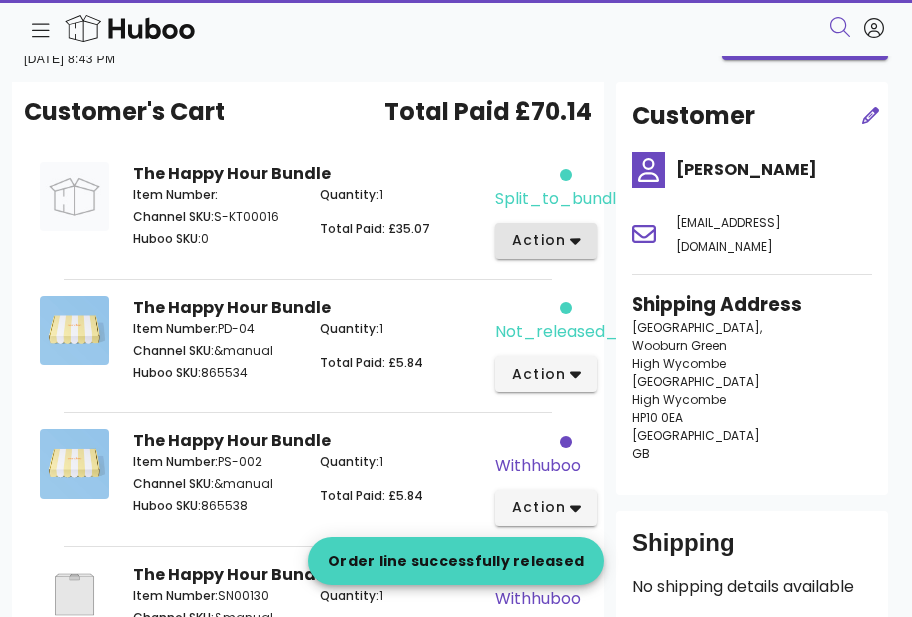 scroll, scrollTop: 100, scrollLeft: 0, axis: vertical 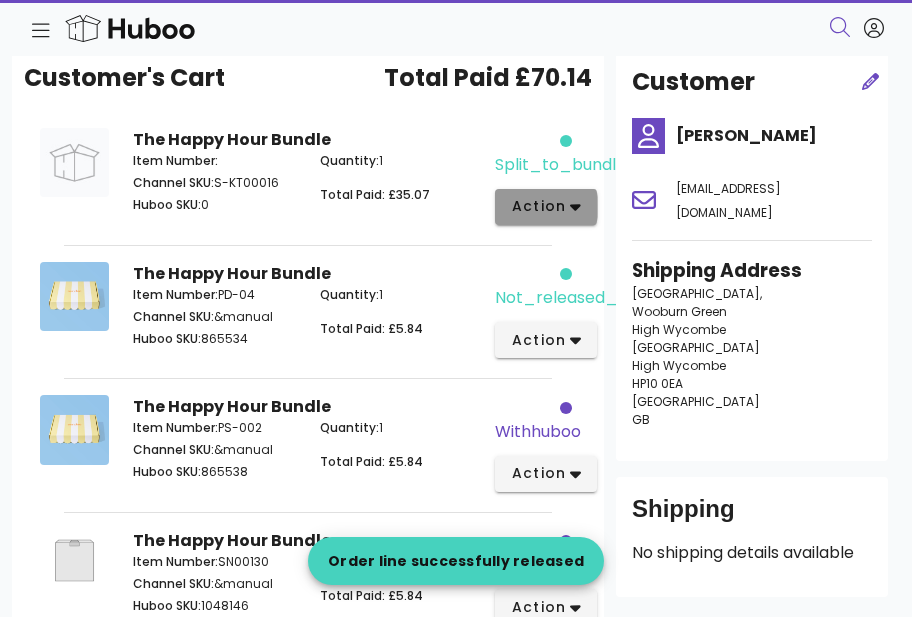 click on "action" at bounding box center (546, 206) 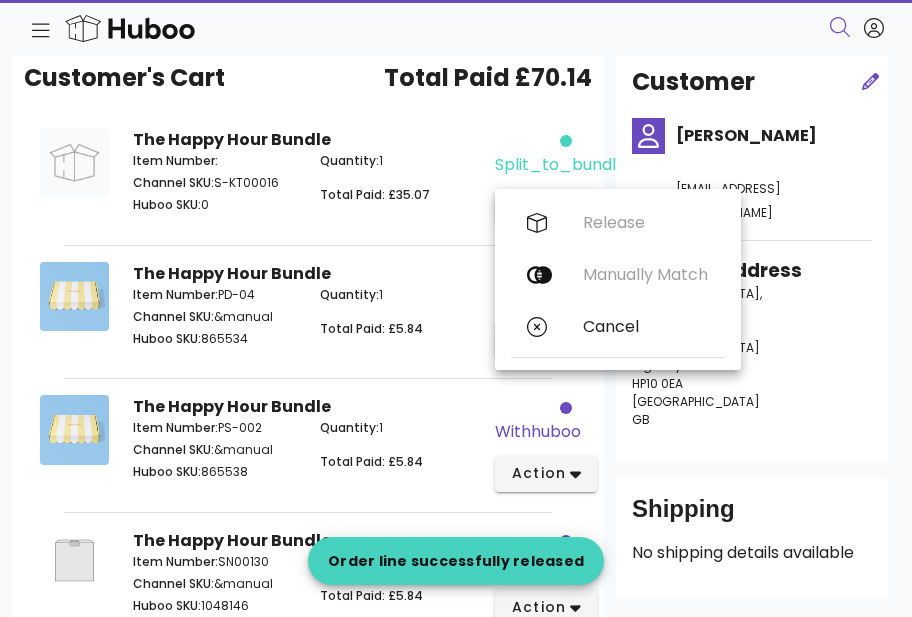 click on "Release   Manually Match   Cancel" at bounding box center [618, 279] 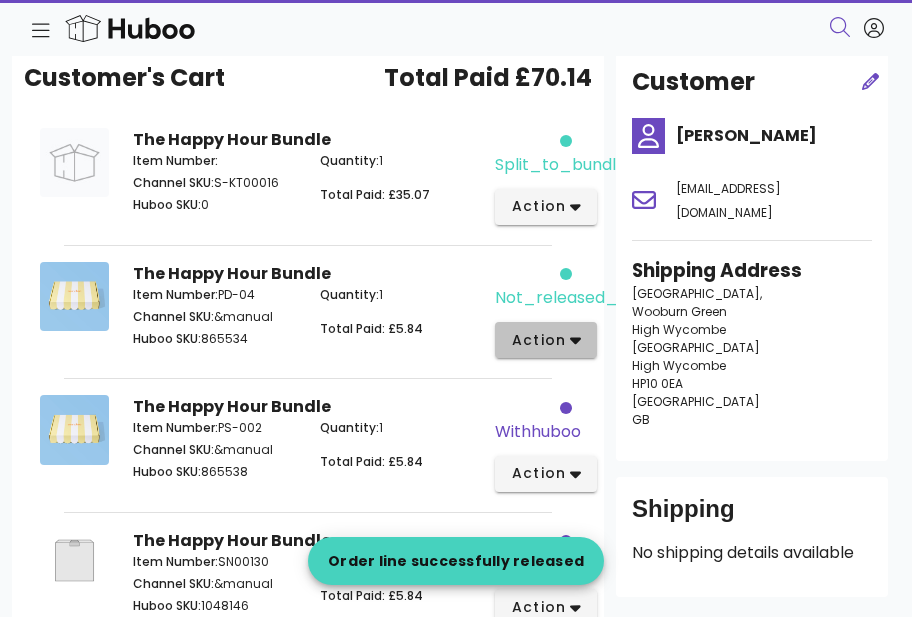 click on "action" at bounding box center [539, 340] 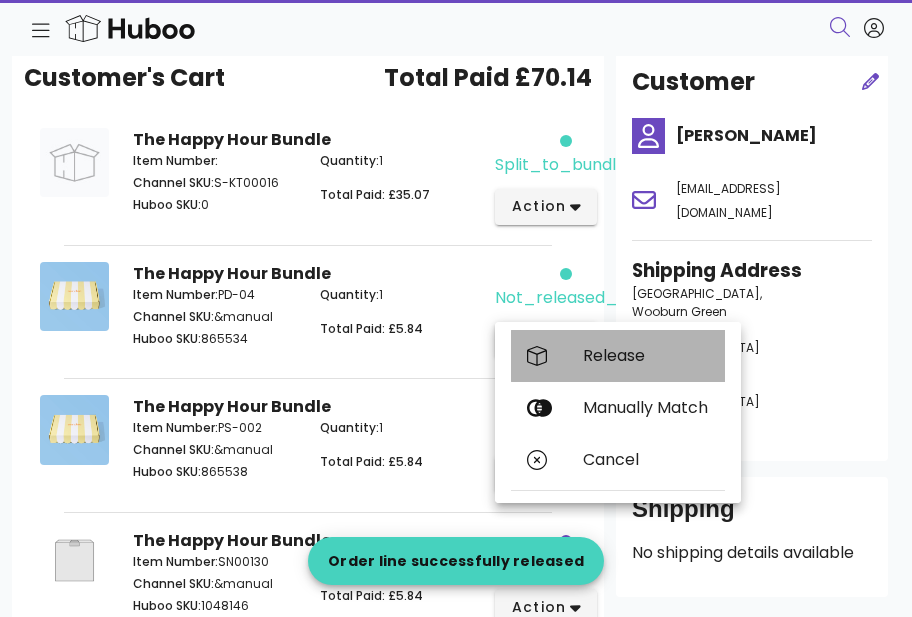 click on "Release" at bounding box center [646, 355] 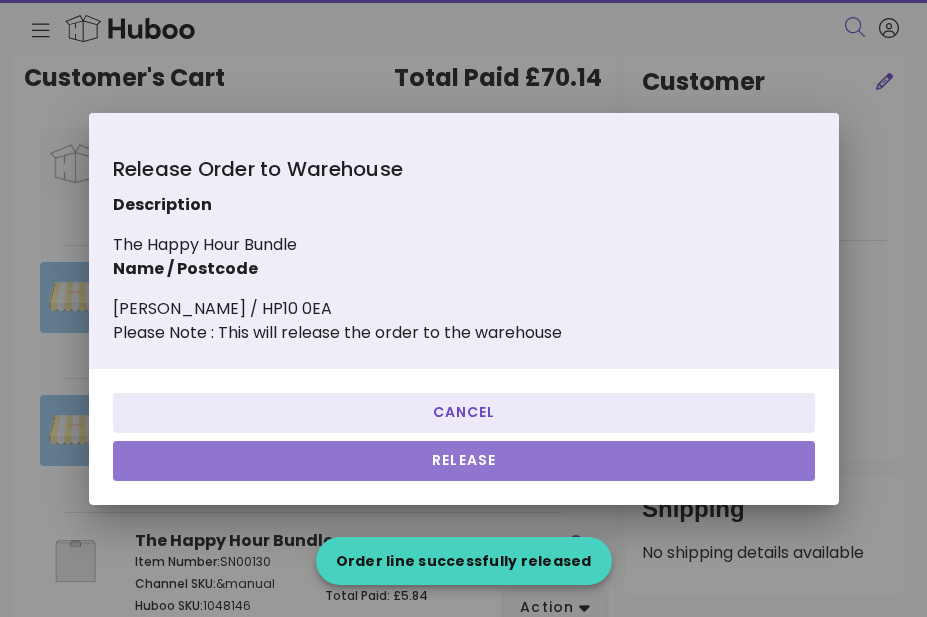 click on "Release" at bounding box center (464, 460) 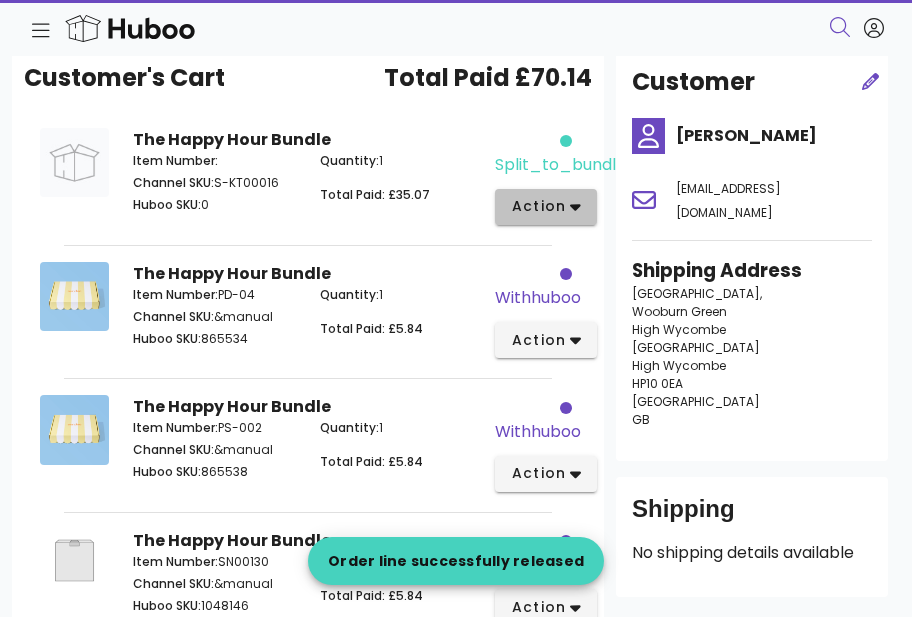 click 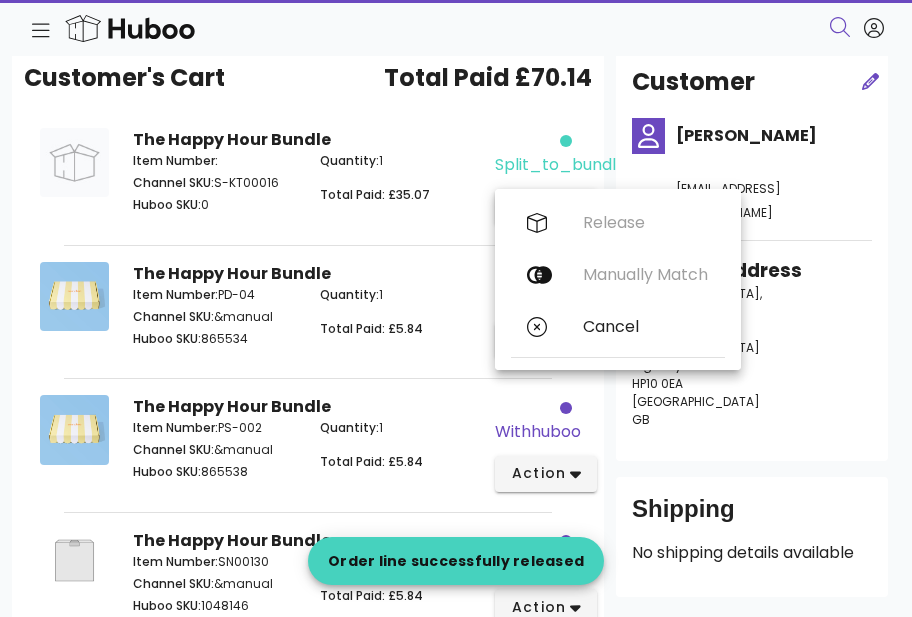 click on "Release   Manually Match   Cancel" at bounding box center [618, 279] 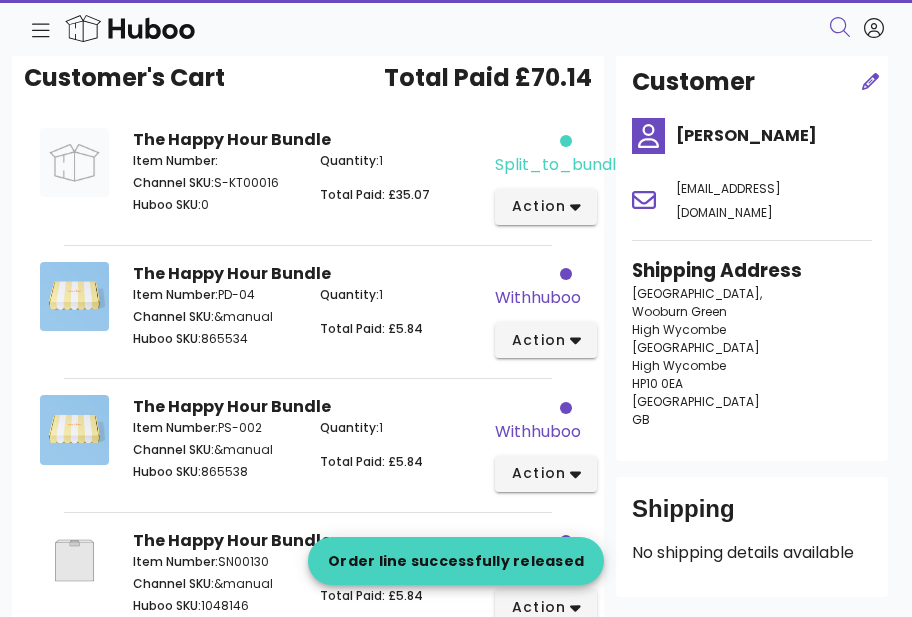 click on "The Happy Hour Bundle Item Number:    Channel SKU:  S-KT00016  Huboo SKU:  0  Quantity:  1 Total Paid: £35.07  split_to_bundle  action" at bounding box center (308, 176) 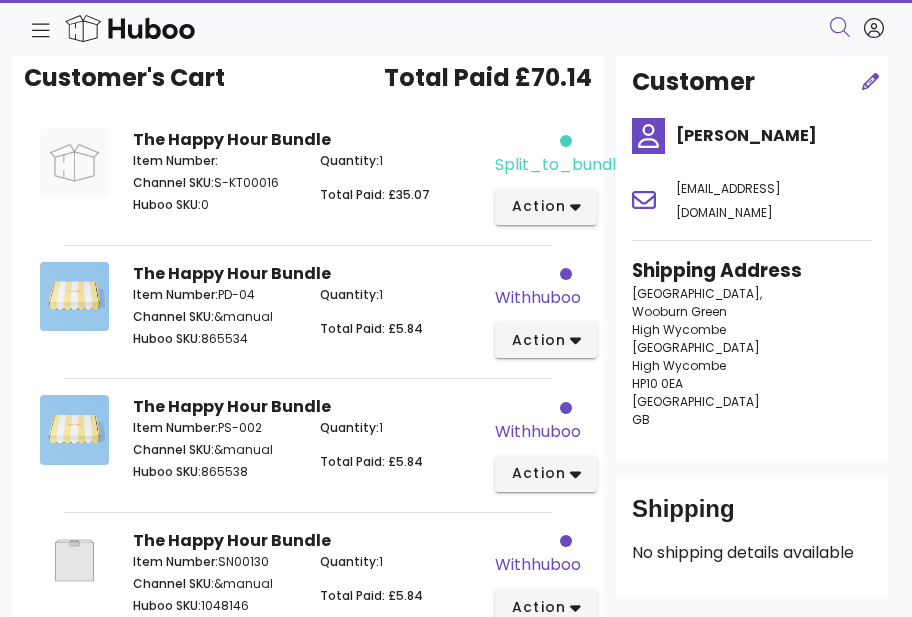click on "The Happy Hour Bundle Item Number:    Channel SKU:  S-KT00016  Huboo SKU:  0  Quantity:  1 Total Paid: £35.07" at bounding box center [307, 176] 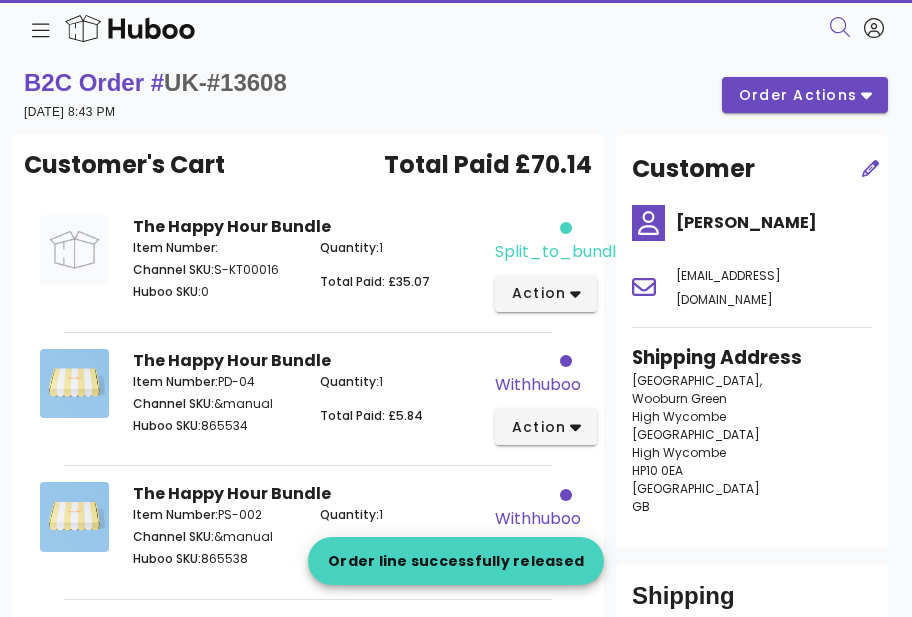 scroll, scrollTop: 4, scrollLeft: 0, axis: vertical 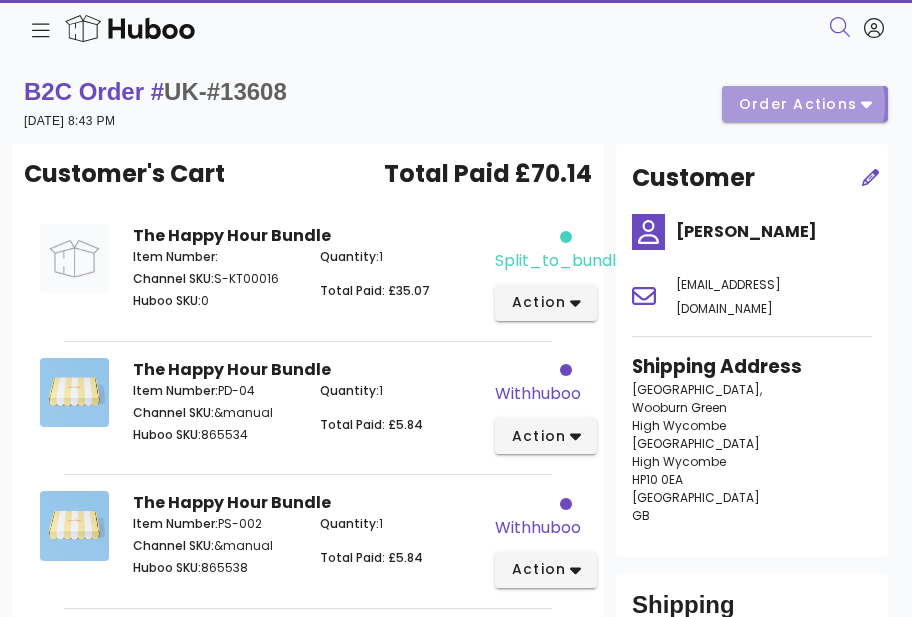 click on "order actions" at bounding box center (798, 104) 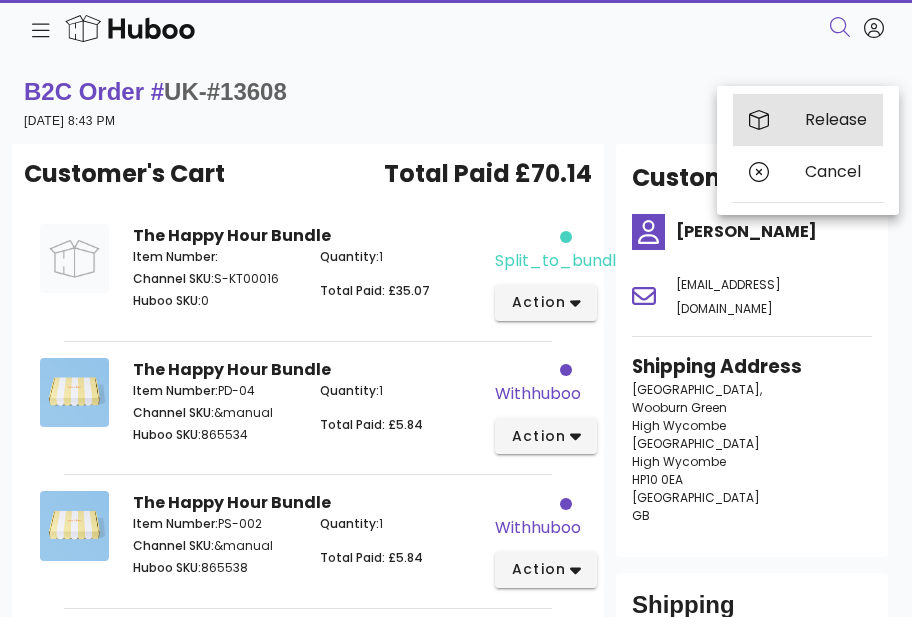 click on "Release" at bounding box center [808, 120] 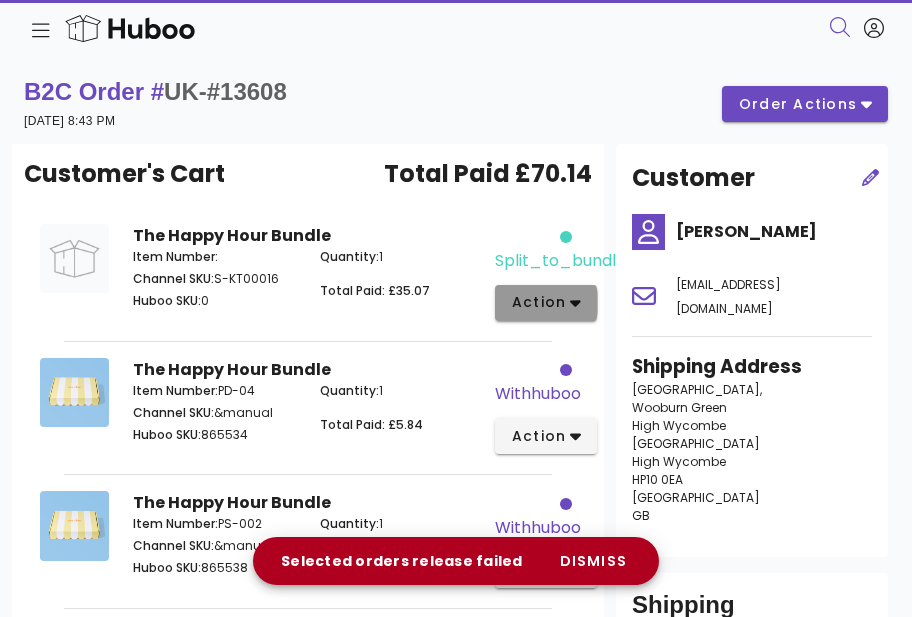 click on "action" at bounding box center (539, 302) 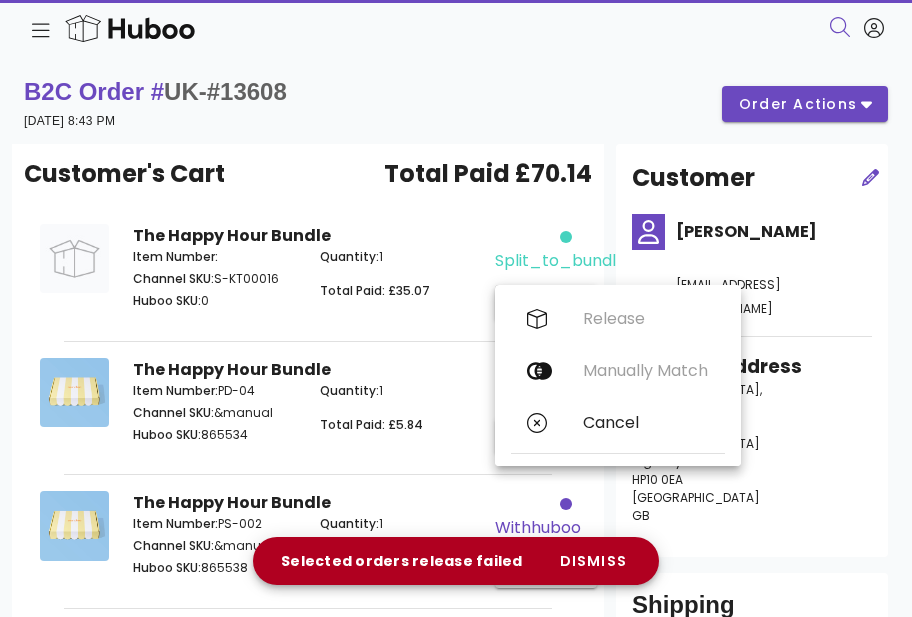 click on "Search   Main Menu   My Dashboard   Listings   Stock   Sales   Orders   Usage   Invoicing and Payments   Cases   Channels   Settings   Returns   Logout  B2C Order #  UK-#13608 03 July 2025 at 8:43 PM order actions Customer's Cart Total Paid £70.14 The Happy Hour Bundle Item Number:    Channel SKU:  S-KT00016  Huboo SKU:  0  Quantity:  1 Total Paid: £35.07  split_to_bundle  action The Happy Hour Bundle Item Number:  PD-04  Channel SKU:  &manual  Huboo SKU:  865534  Quantity:  1 Total Paid: £5.84  withhuboo  action The Happy Hour Bundle Item Number:  PS-002  Channel SKU:  &manual  Huboo SKU:  865538  Quantity:  1 Total Paid: £5.84  withhuboo  action The Happy Hour Bundle Item Number:  SN00130  Channel SKU:  &manual  Huboo SKU:  1048146  Quantity:  1 Total Paid: £5.84  withhuboo  action The Happy Hour Bundle Item Number:  SN00129  Channel SKU:  &manual  Huboo SKU:  1048147  Quantity:  1 Total Paid: £5.84  withhuboo  action The Happy Hour Bundle Item Number:  SN00128  Channel SKU:  &manual  Huboo SKU:  1" at bounding box center [456, 656] 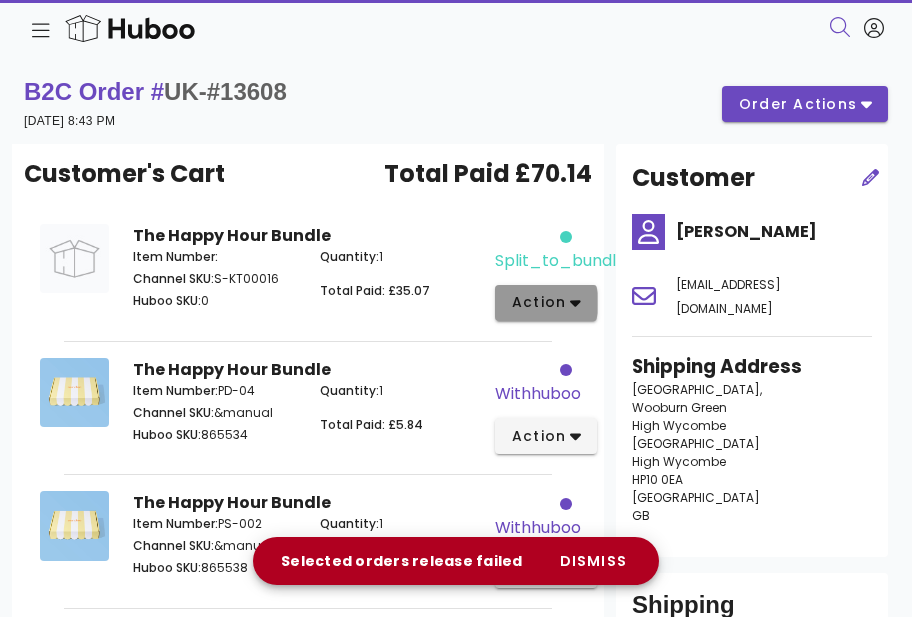 click on "action" at bounding box center (539, 302) 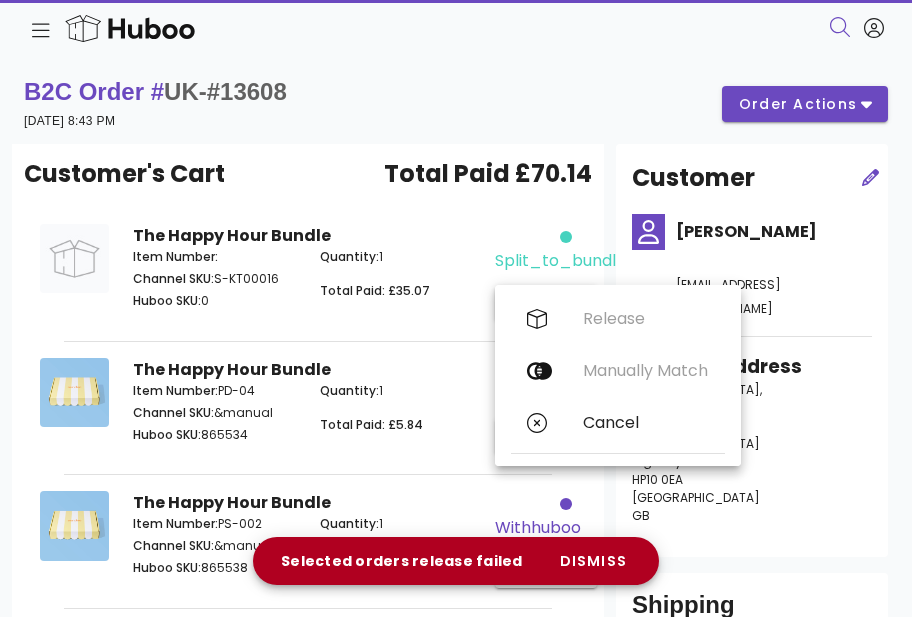 click on "Release   Manually Match   Cancel" at bounding box center [618, 375] 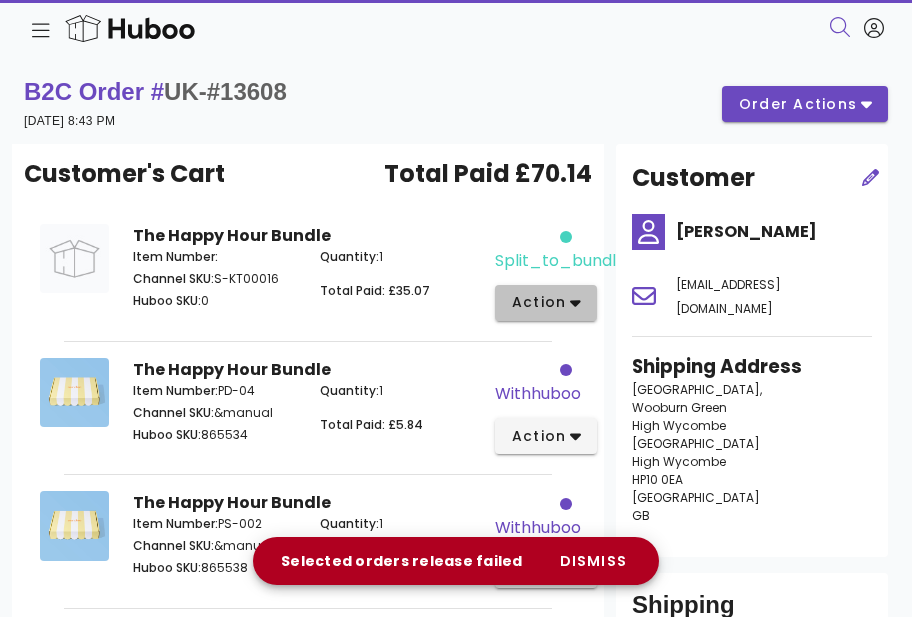click 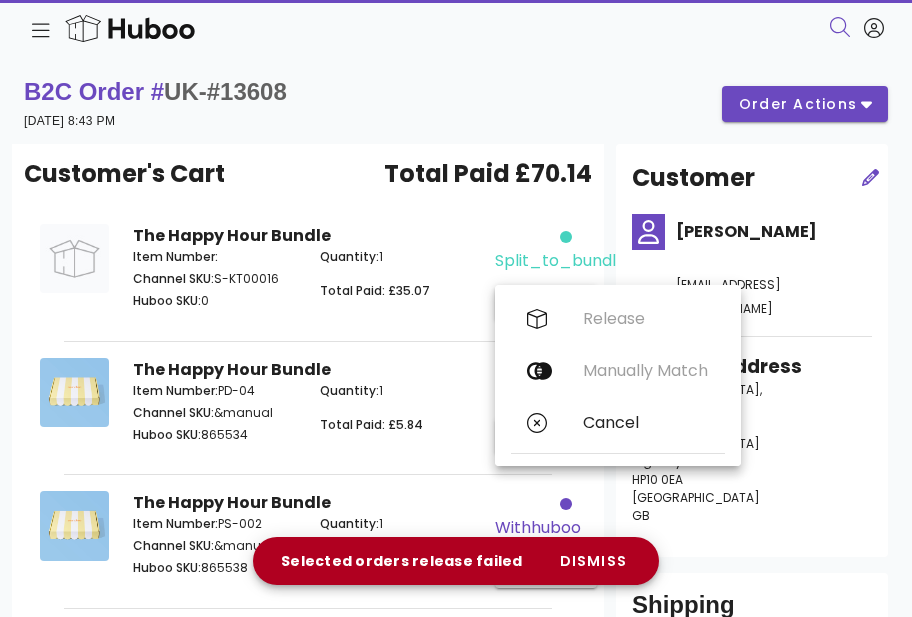 click on "Release   Manually Match   Cancel" at bounding box center [618, 375] 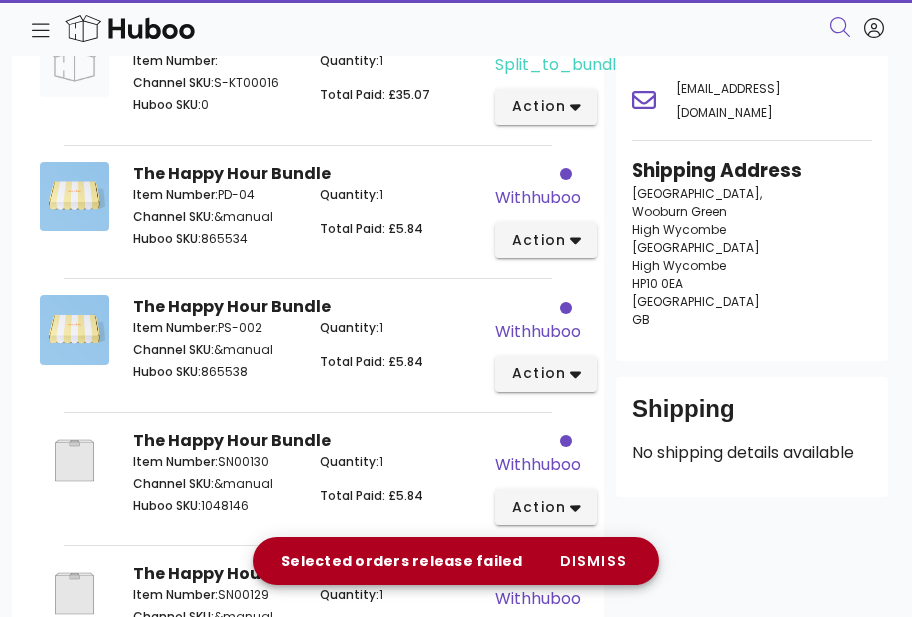 scroll, scrollTop: 204, scrollLeft: 0, axis: vertical 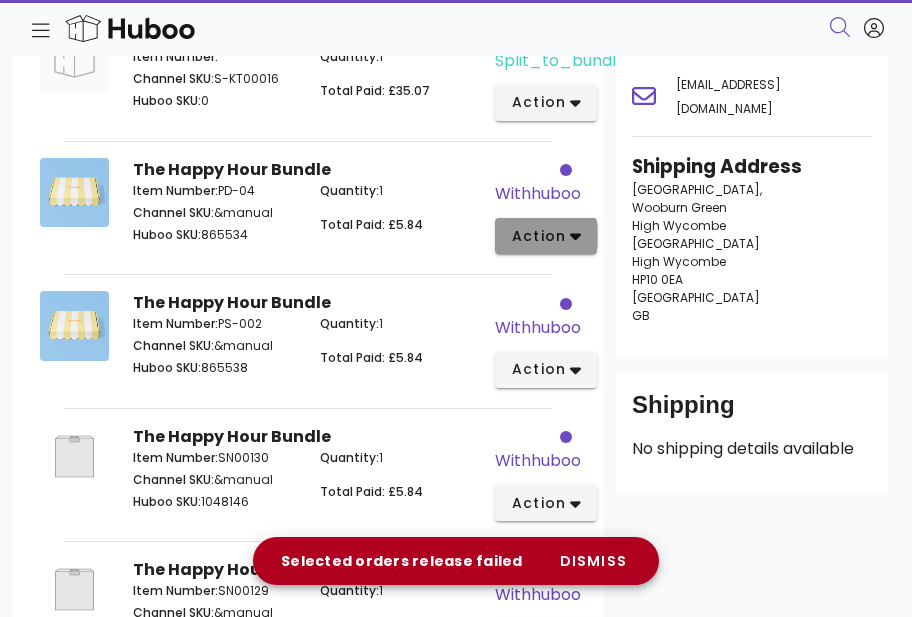 click on "action" at bounding box center (546, 236) 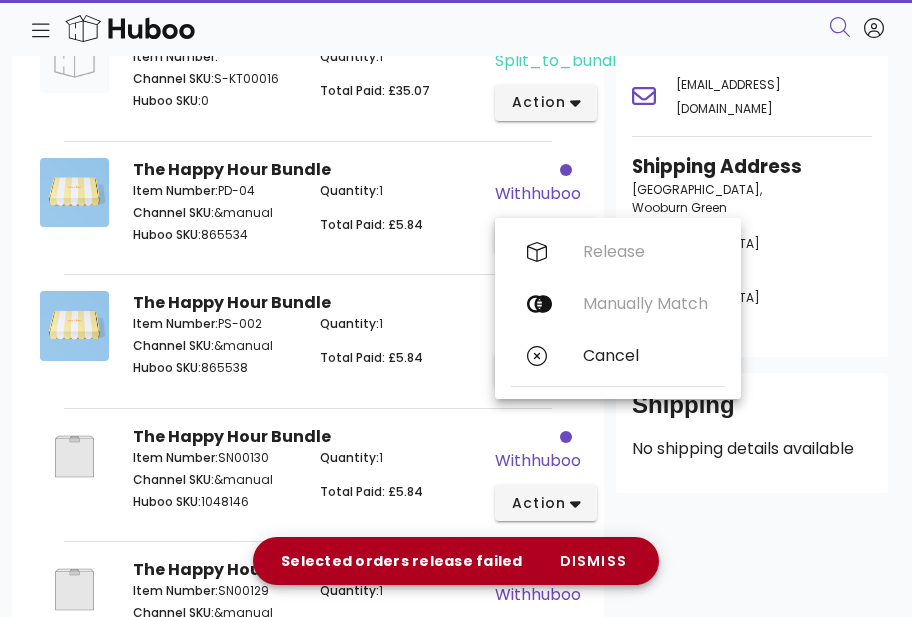 click on "Quantity:  1 Total Paid: £5.84" at bounding box center (401, 216) 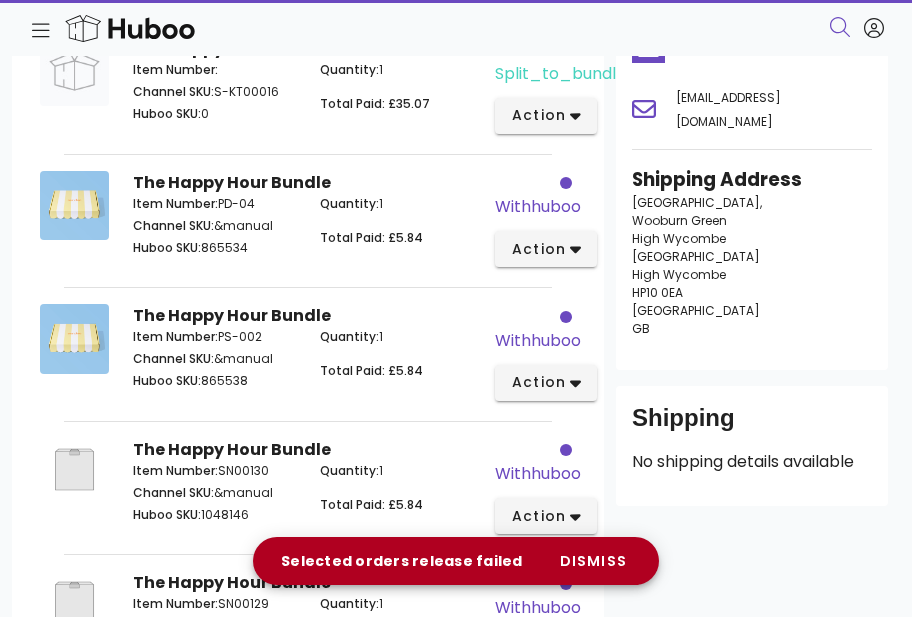 scroll, scrollTop: 4, scrollLeft: 0, axis: vertical 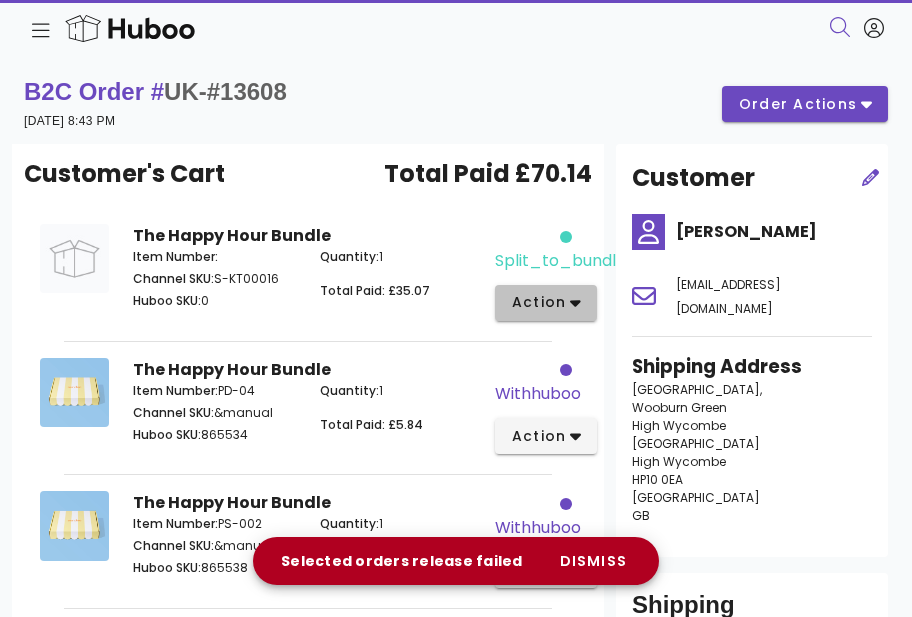 click 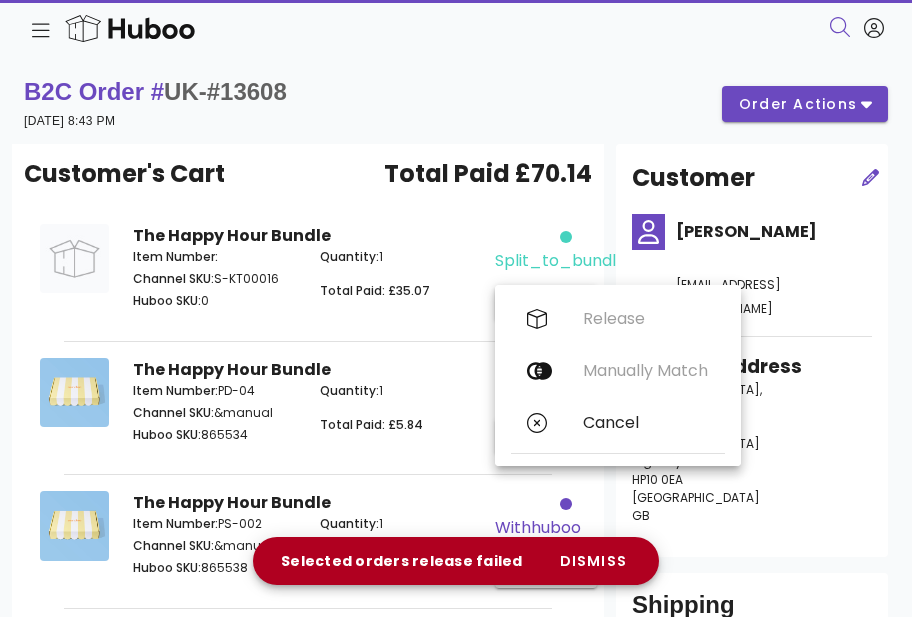 click on "Release   Manually Match   Cancel" at bounding box center [618, 375] 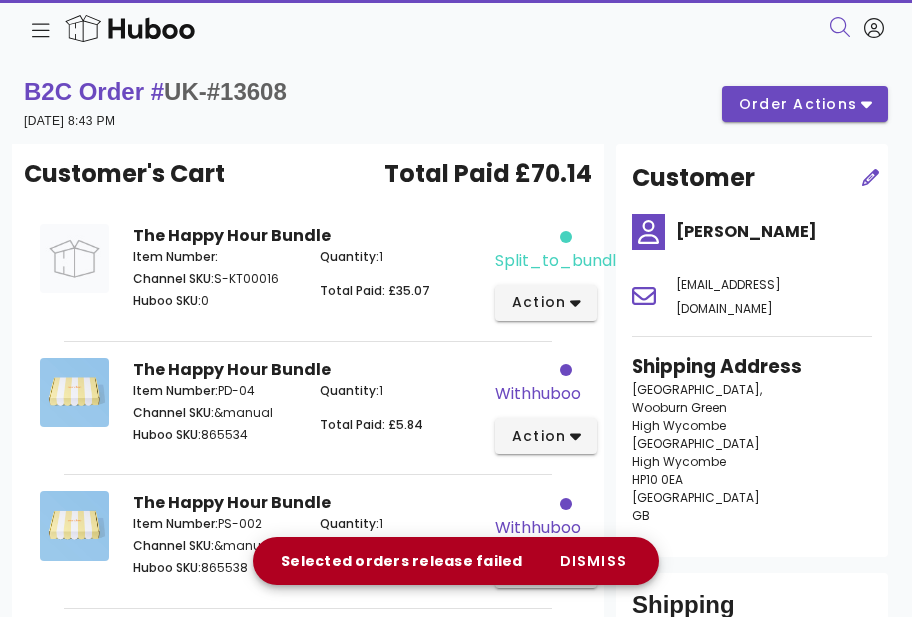 click on "withhuboo" at bounding box center (535, 382) 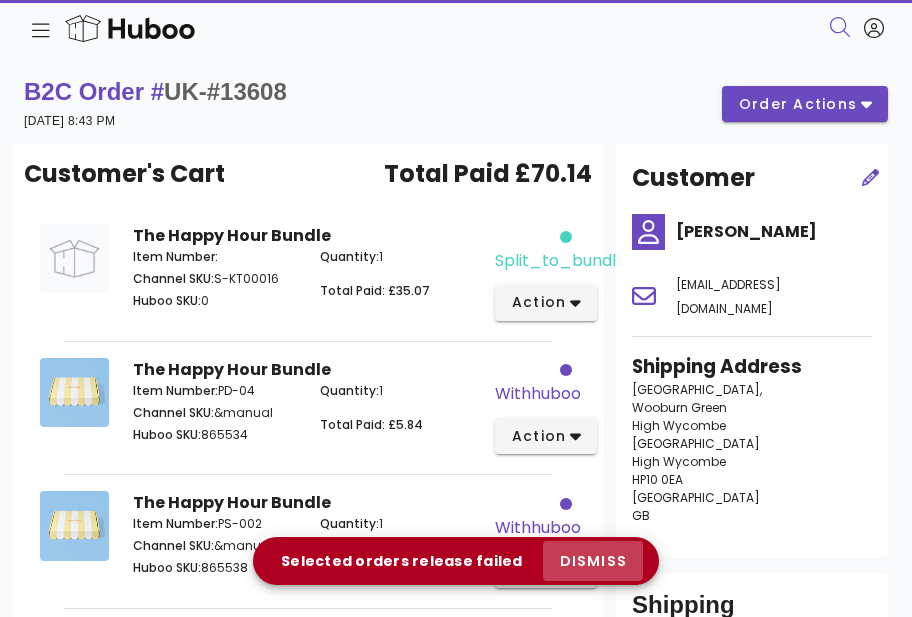 click on "dismiss" at bounding box center (593, 561) 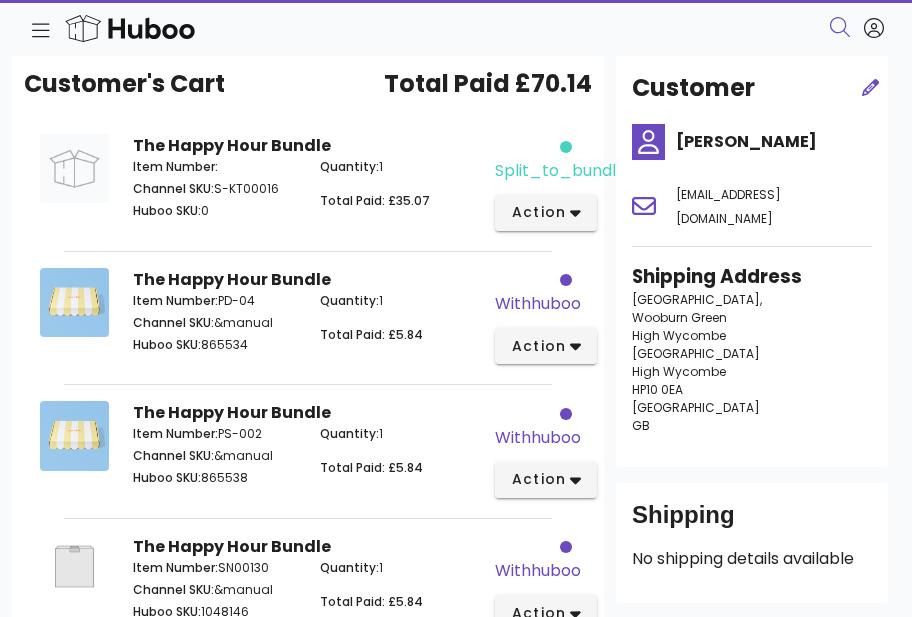 scroll, scrollTop: 0, scrollLeft: 0, axis: both 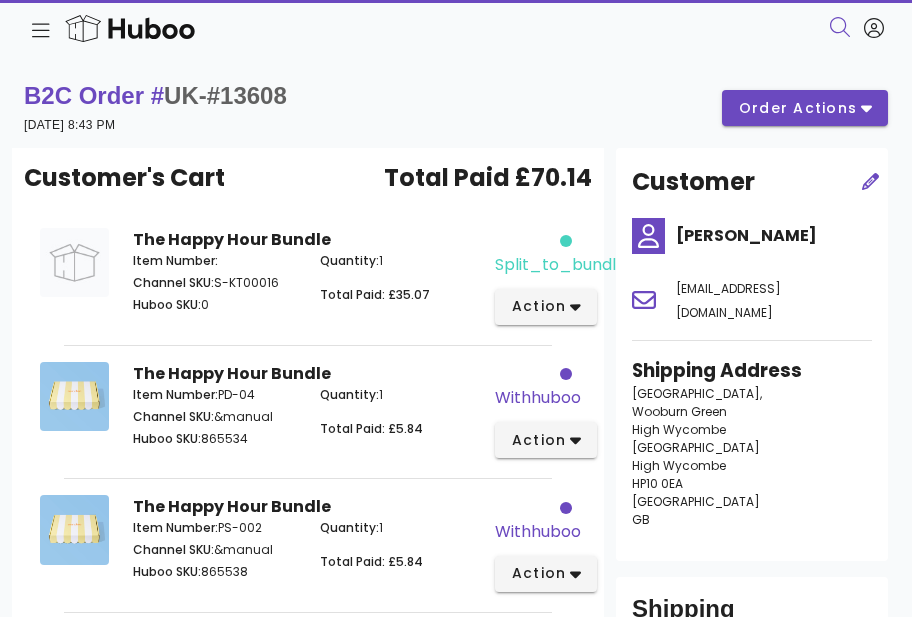 click 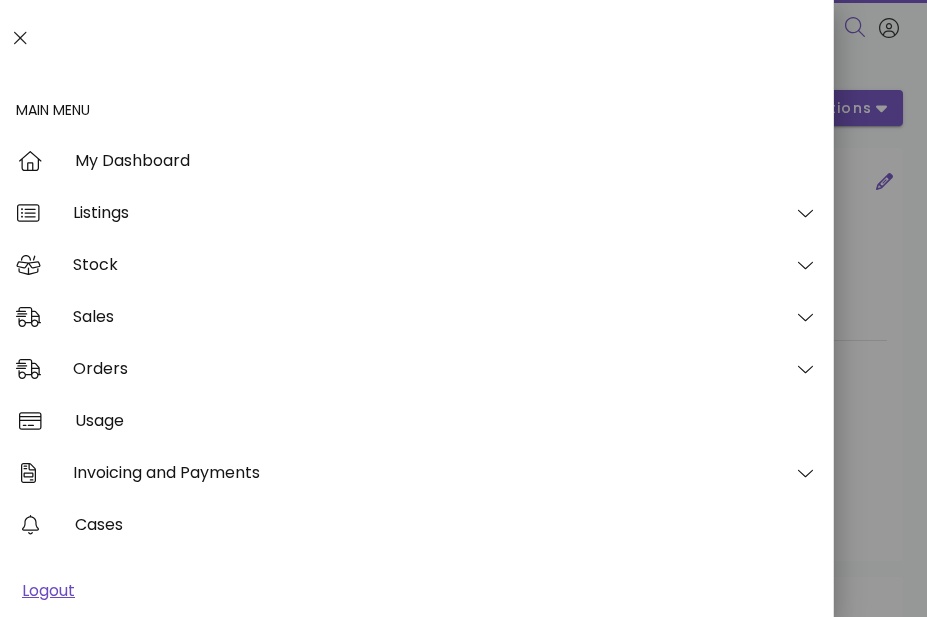 click at bounding box center [463, 308] 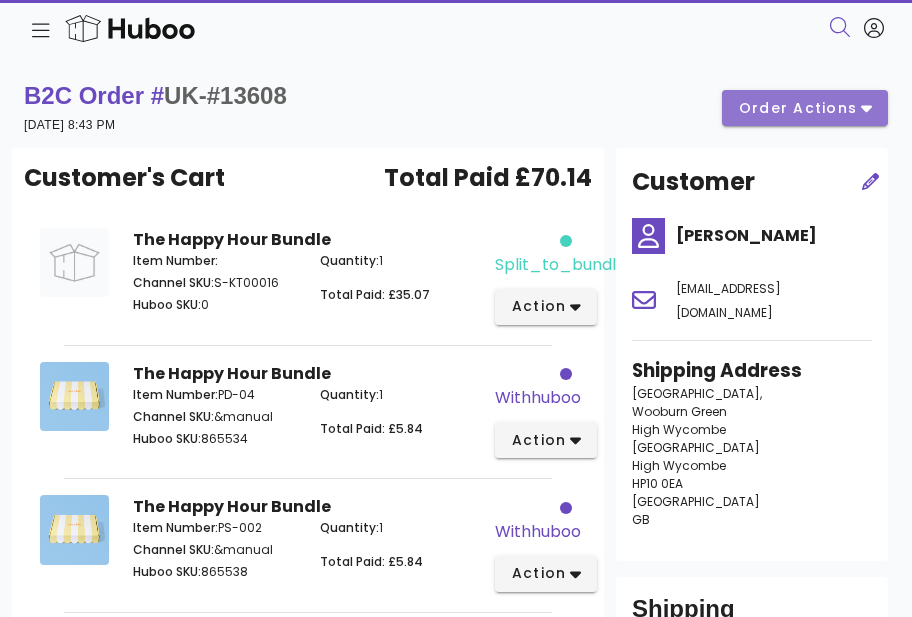 click on "order actions" at bounding box center (798, 108) 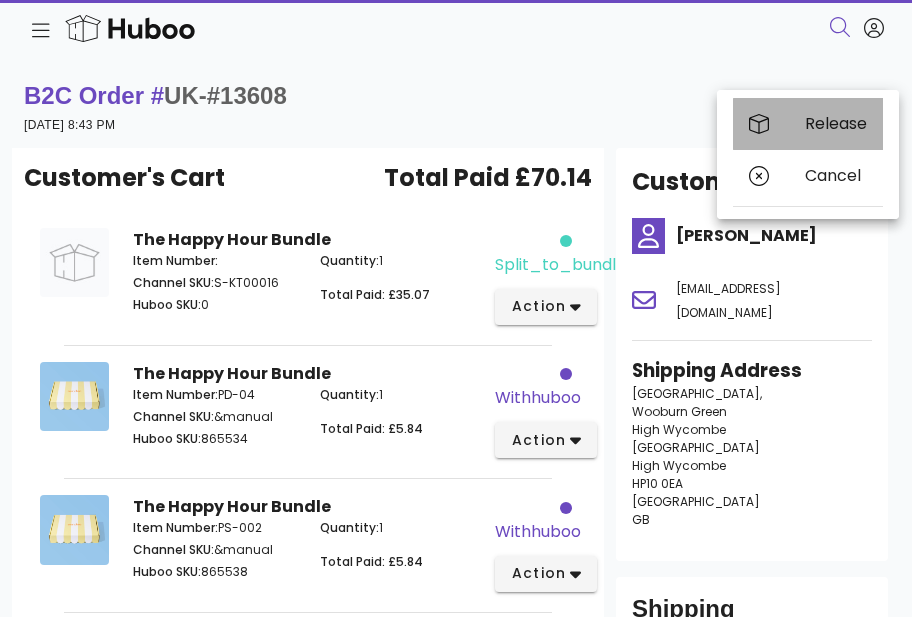 click on "Release" at bounding box center [836, 123] 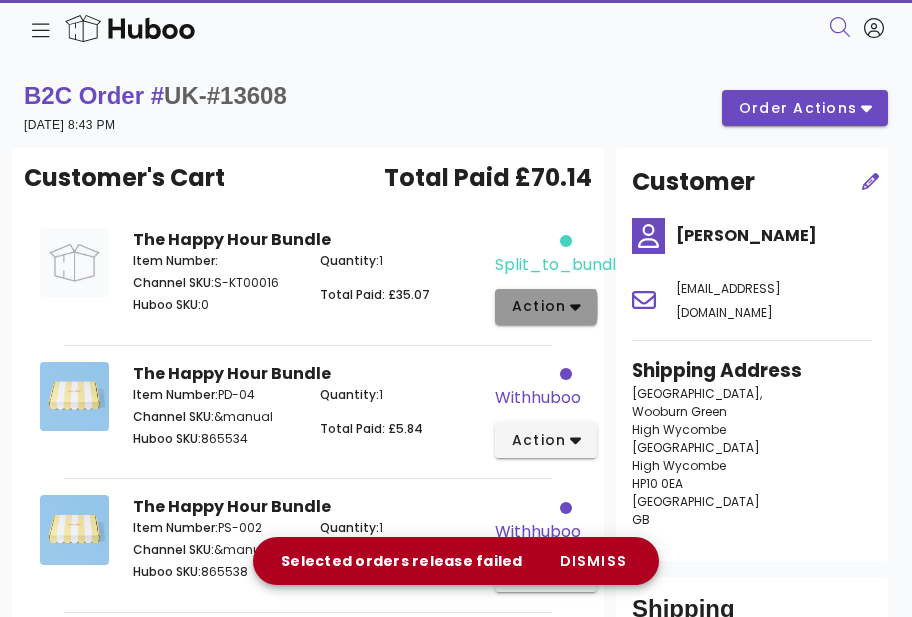click on "action" at bounding box center [539, 306] 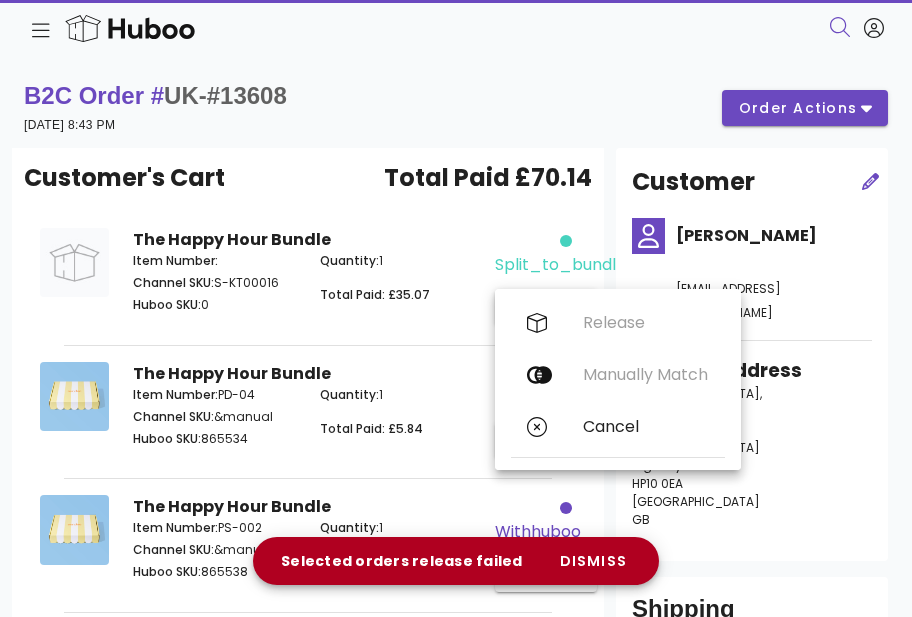 click on "Release   Manually Match   Cancel" at bounding box center [618, 379] 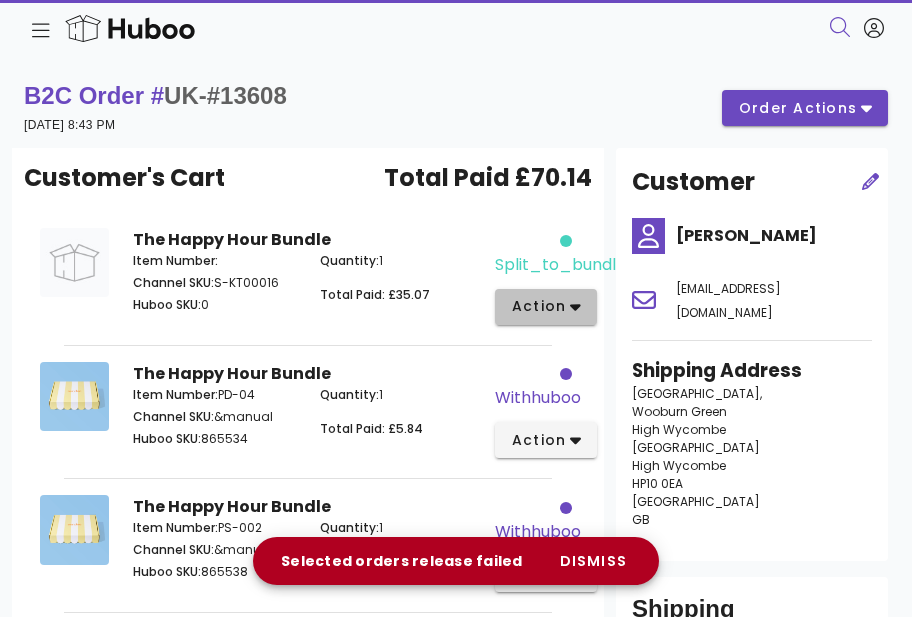click on "action" at bounding box center [546, 307] 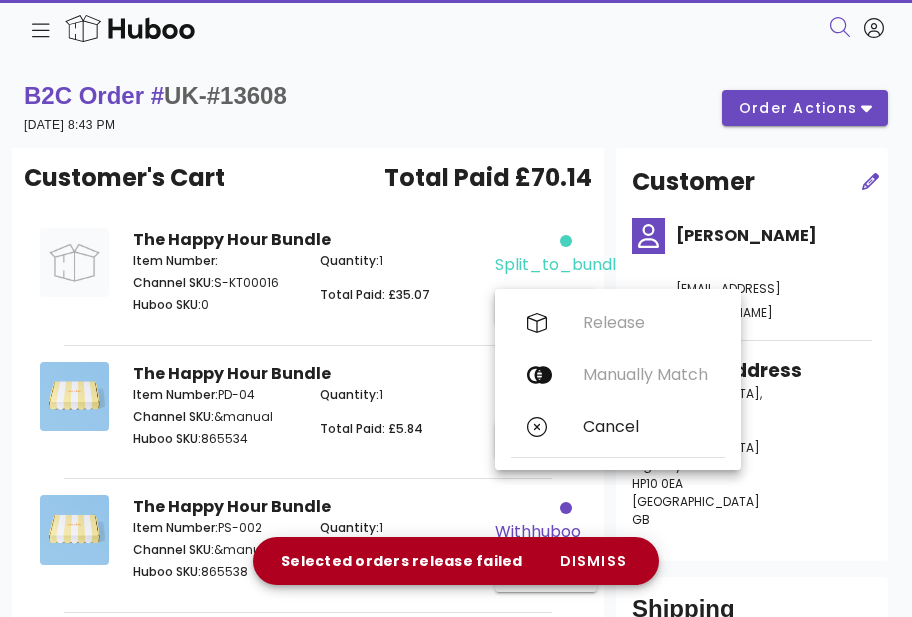 click on "Release   Manually Match   Cancel" at bounding box center (618, 379) 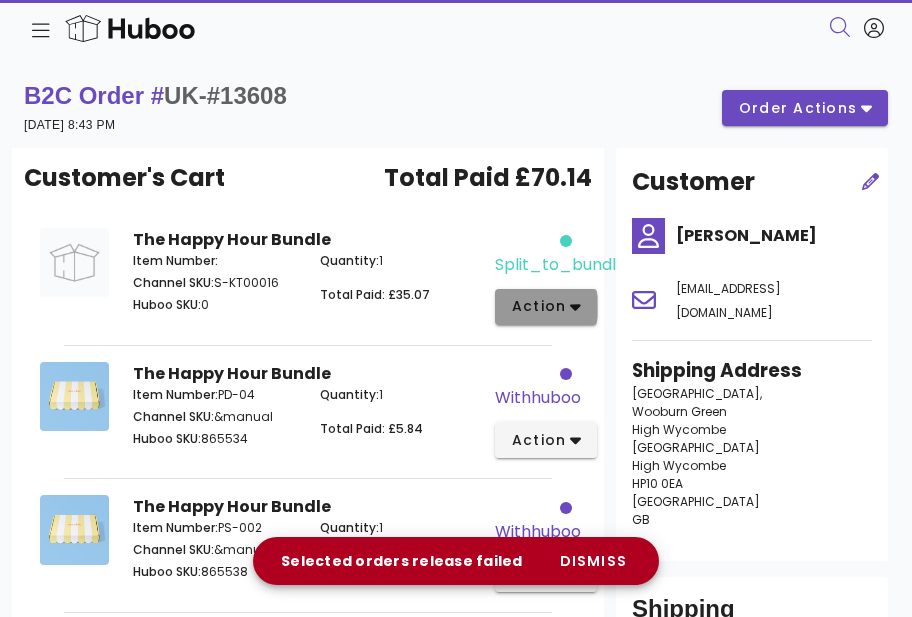 click 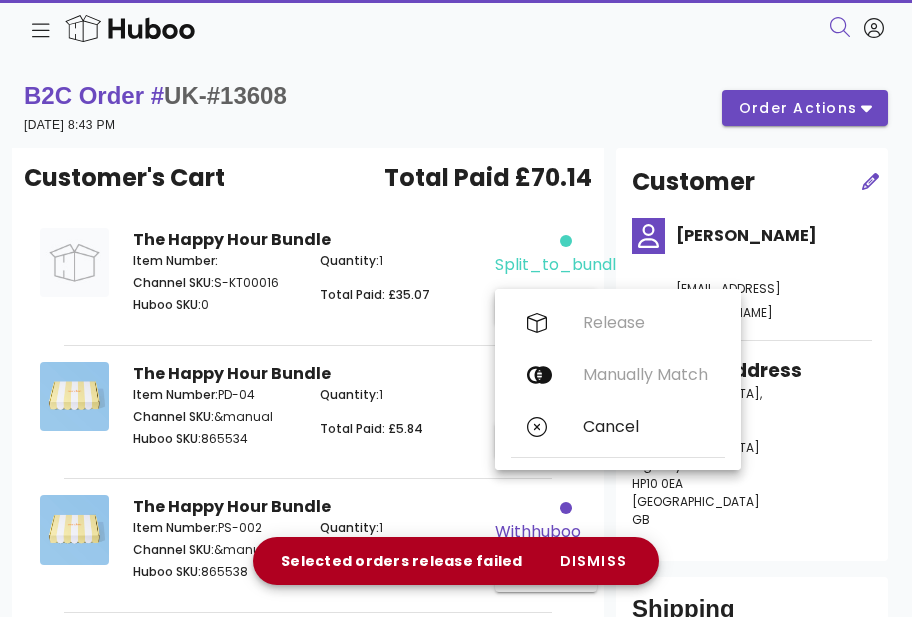 click on "B2C Order #  UK-#13608 03 July 2025 at 8:43 PM order actions" at bounding box center (456, 108) 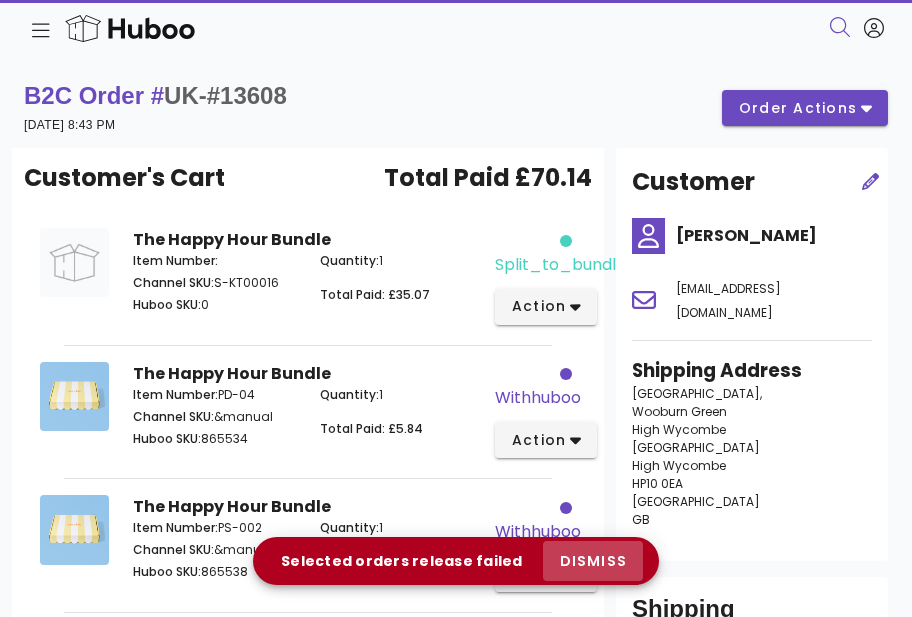 click on "dismiss" at bounding box center (593, 561) 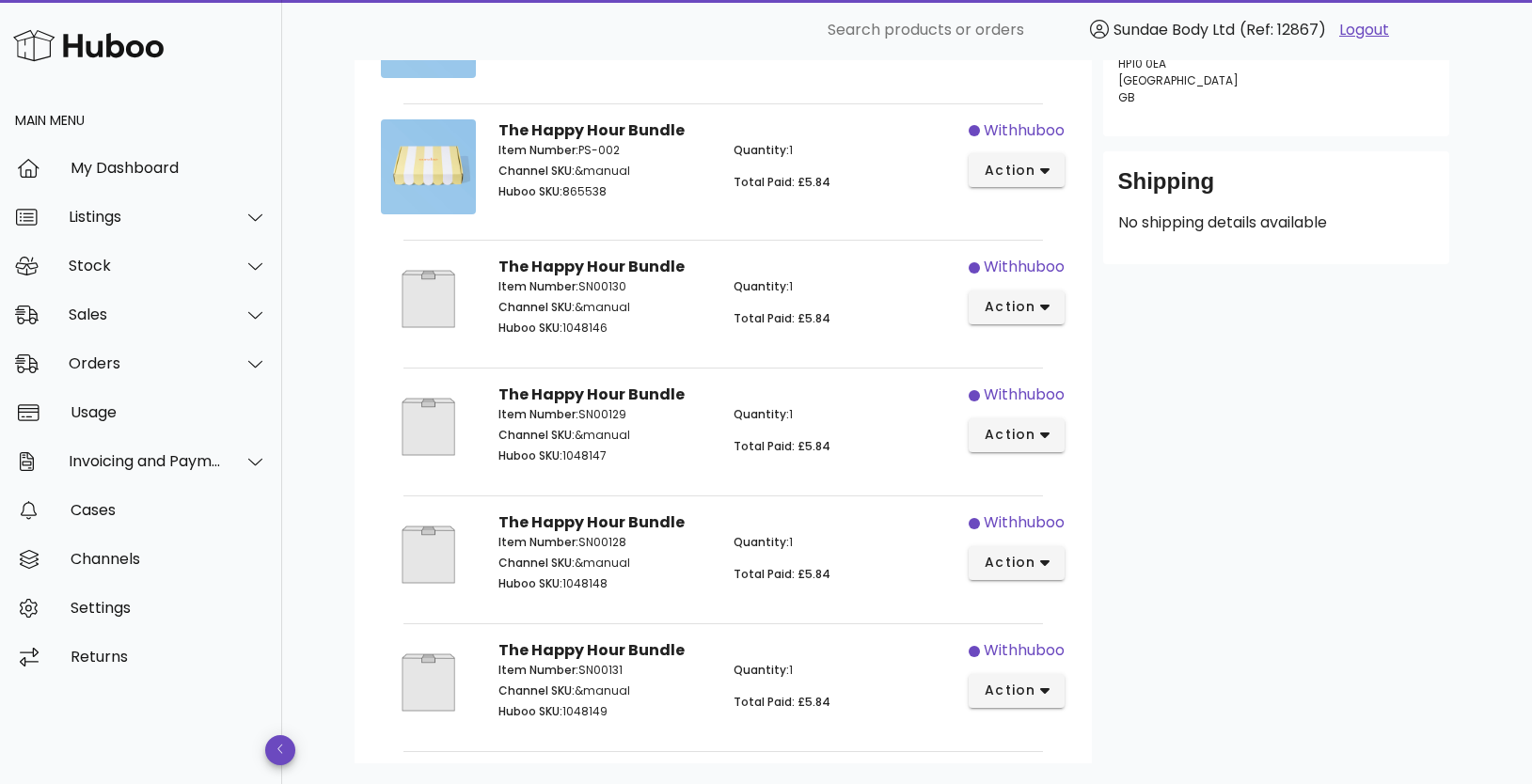 scroll, scrollTop: 0, scrollLeft: 0, axis: both 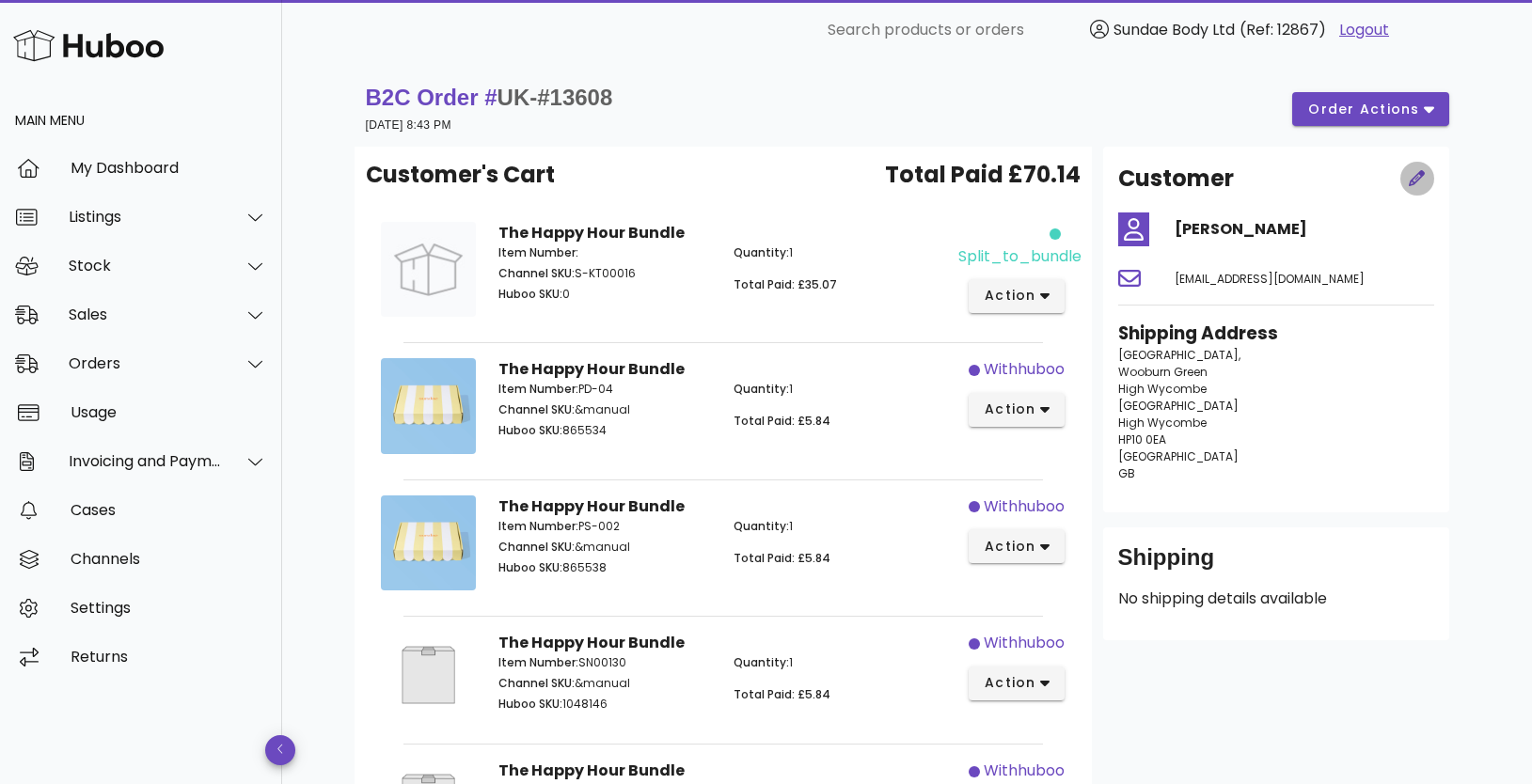 click 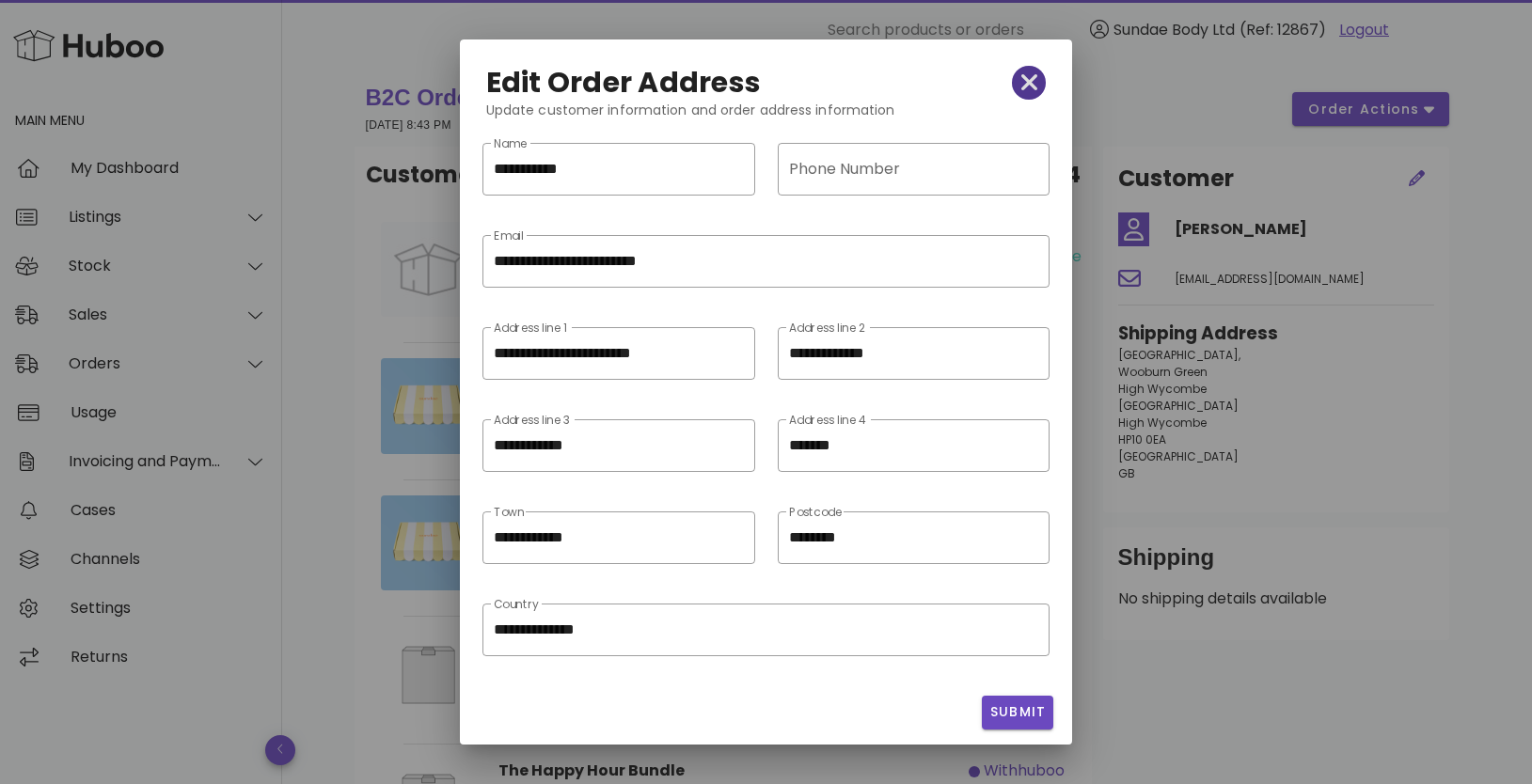 click 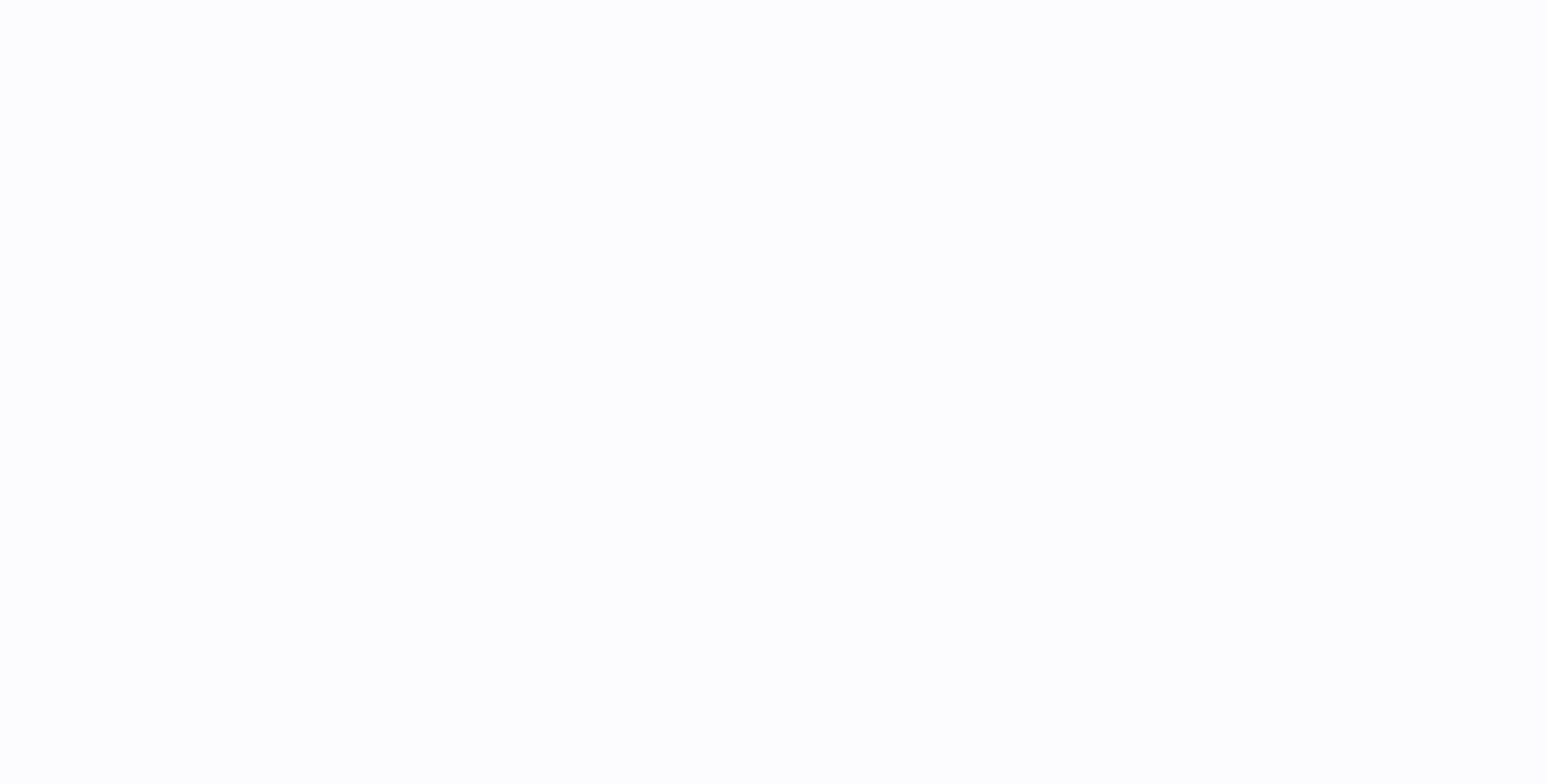 scroll, scrollTop: 0, scrollLeft: 0, axis: both 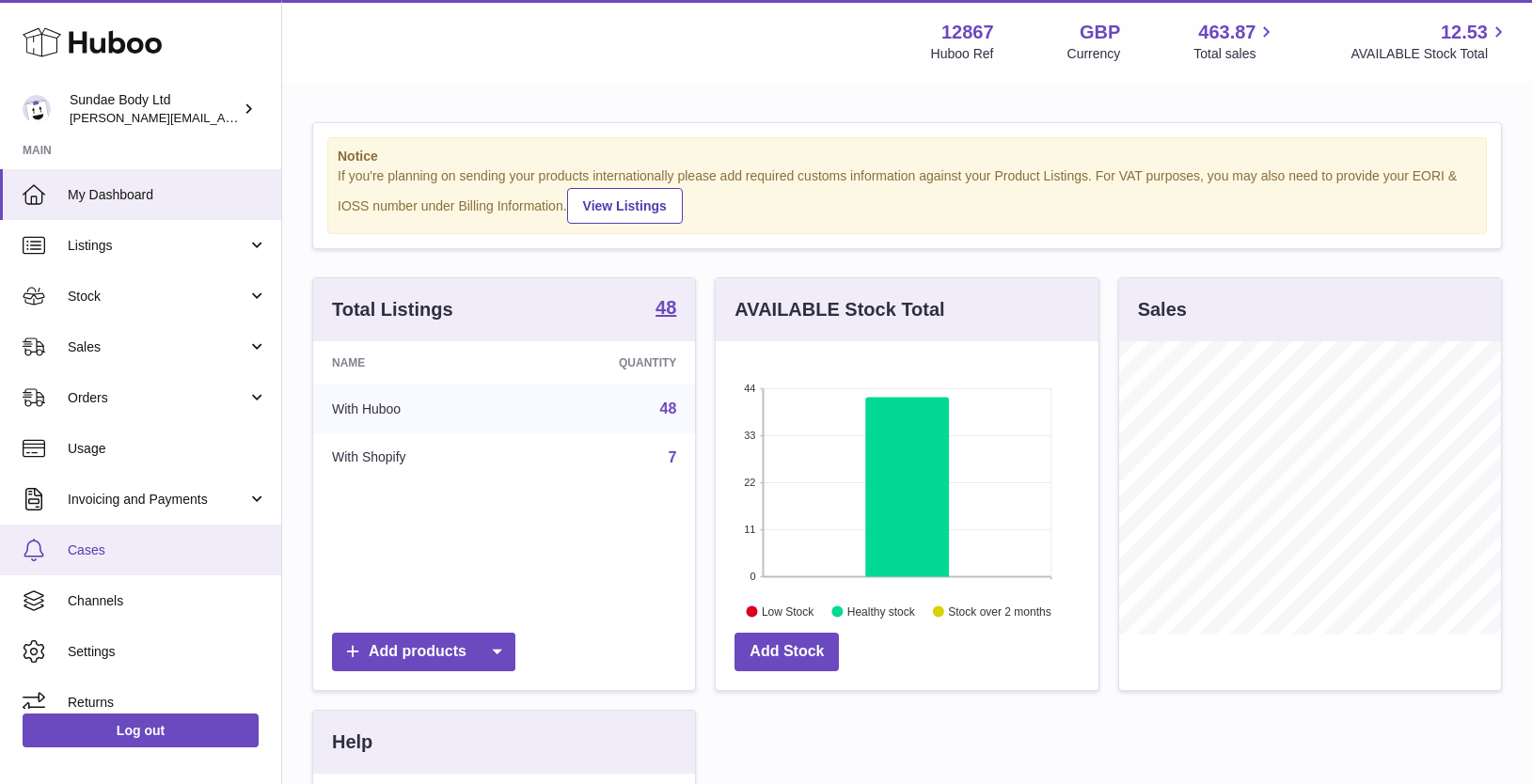 click on "Cases" at bounding box center (167, 550) 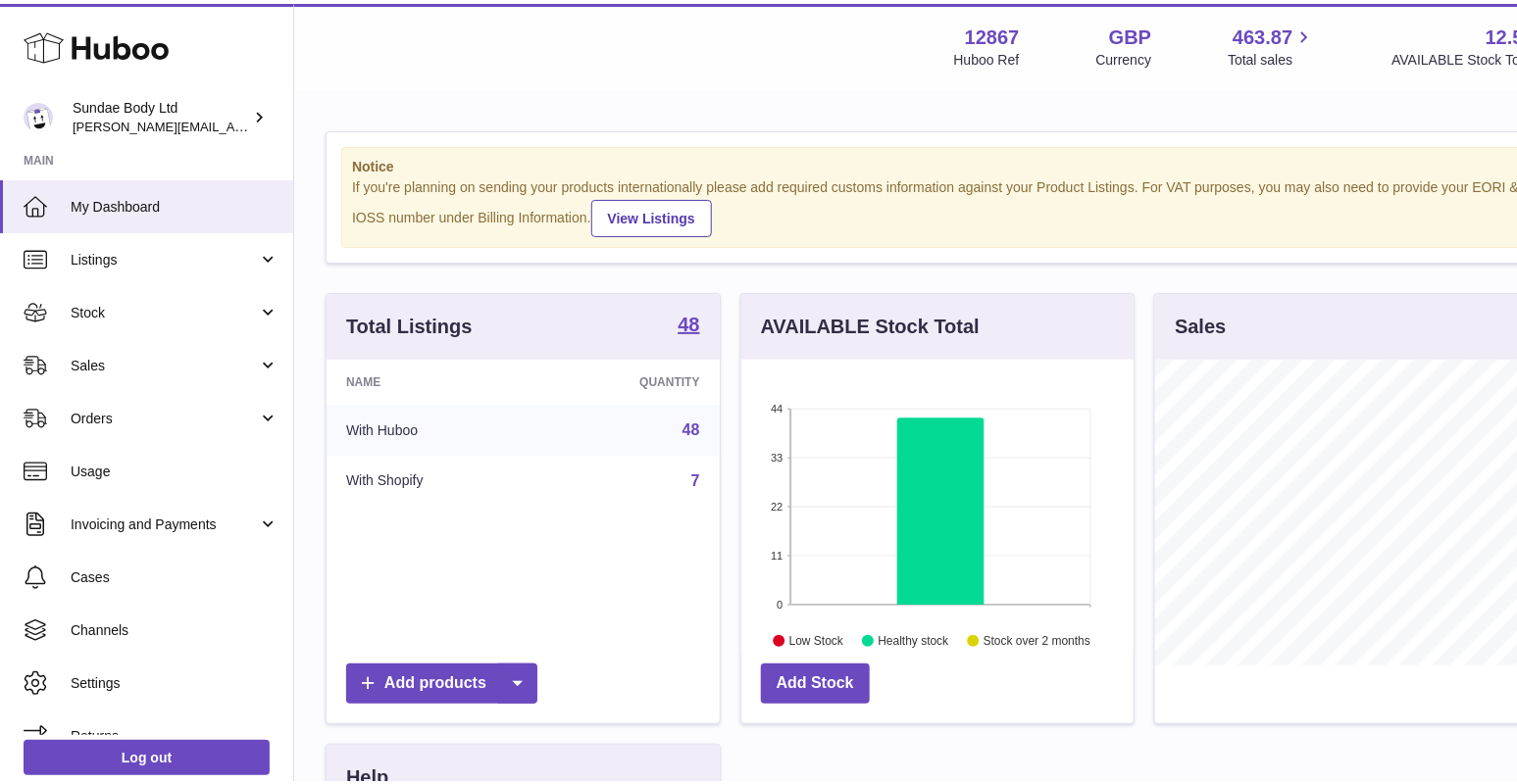 scroll, scrollTop: 306, scrollLeft: 372, axis: both 